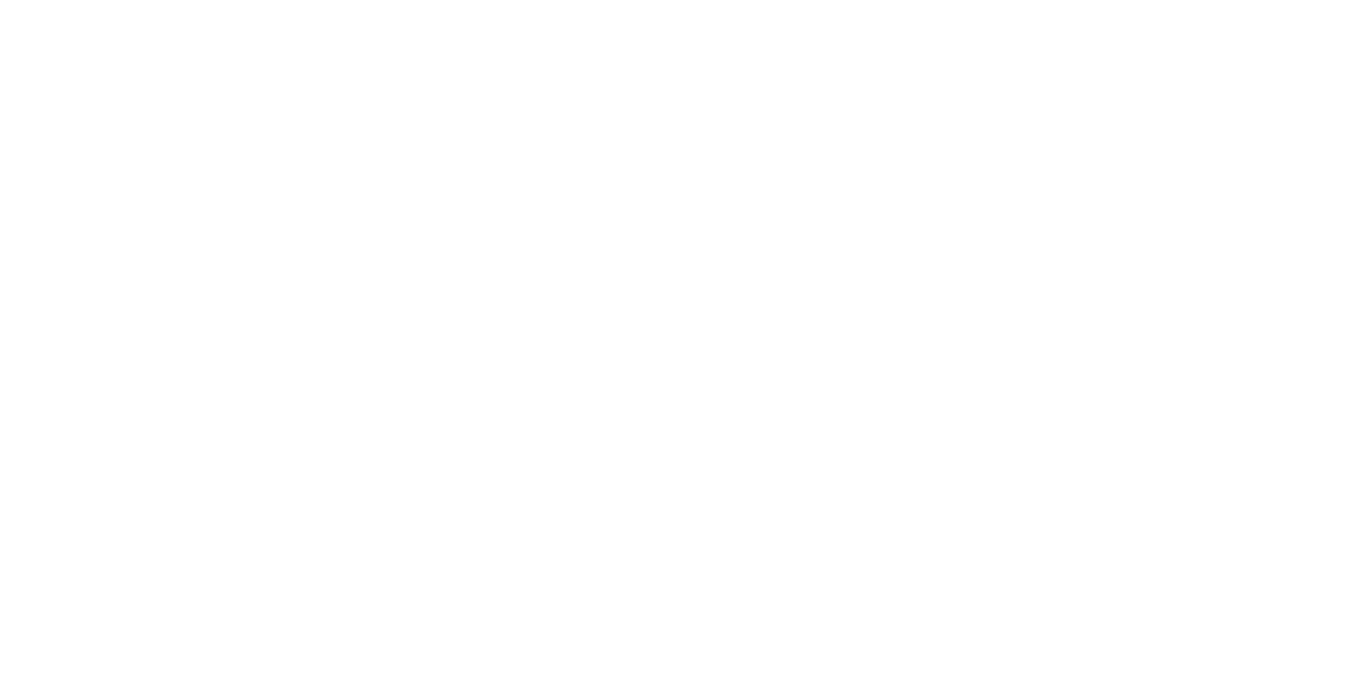 scroll, scrollTop: 0, scrollLeft: 0, axis: both 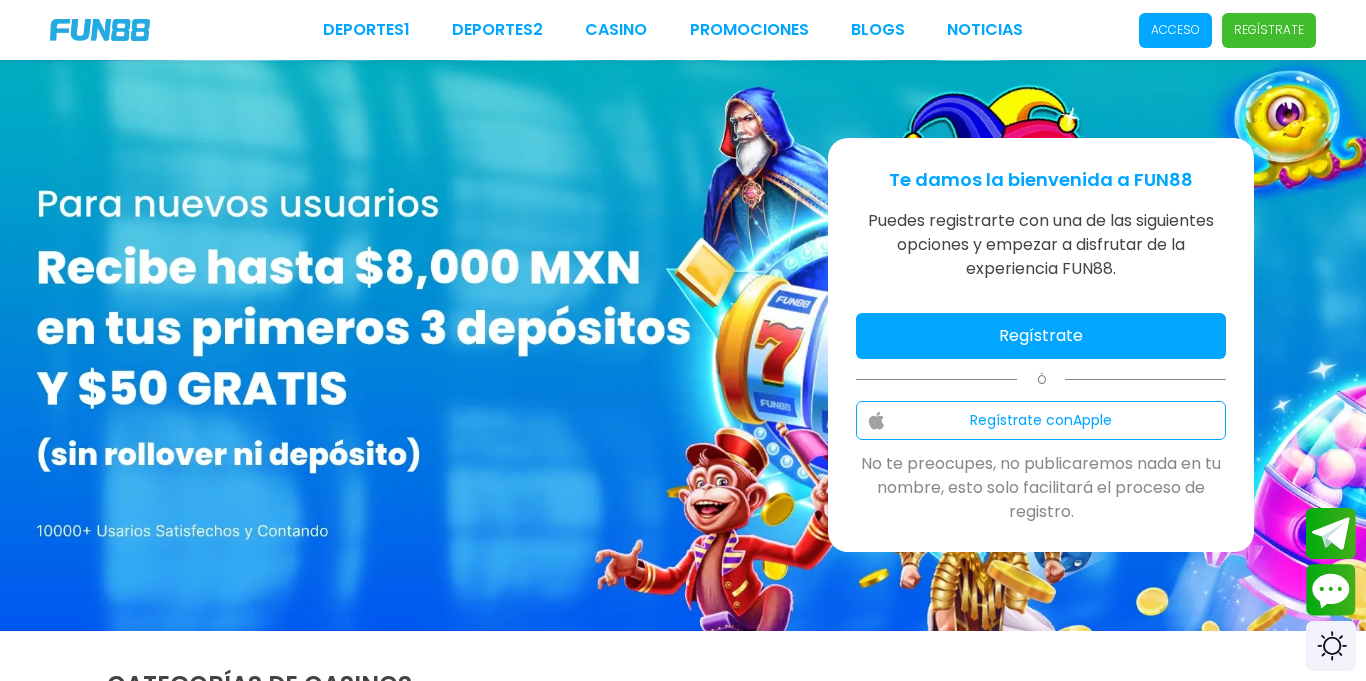 click on "Regístrate" at bounding box center [1041, 336] 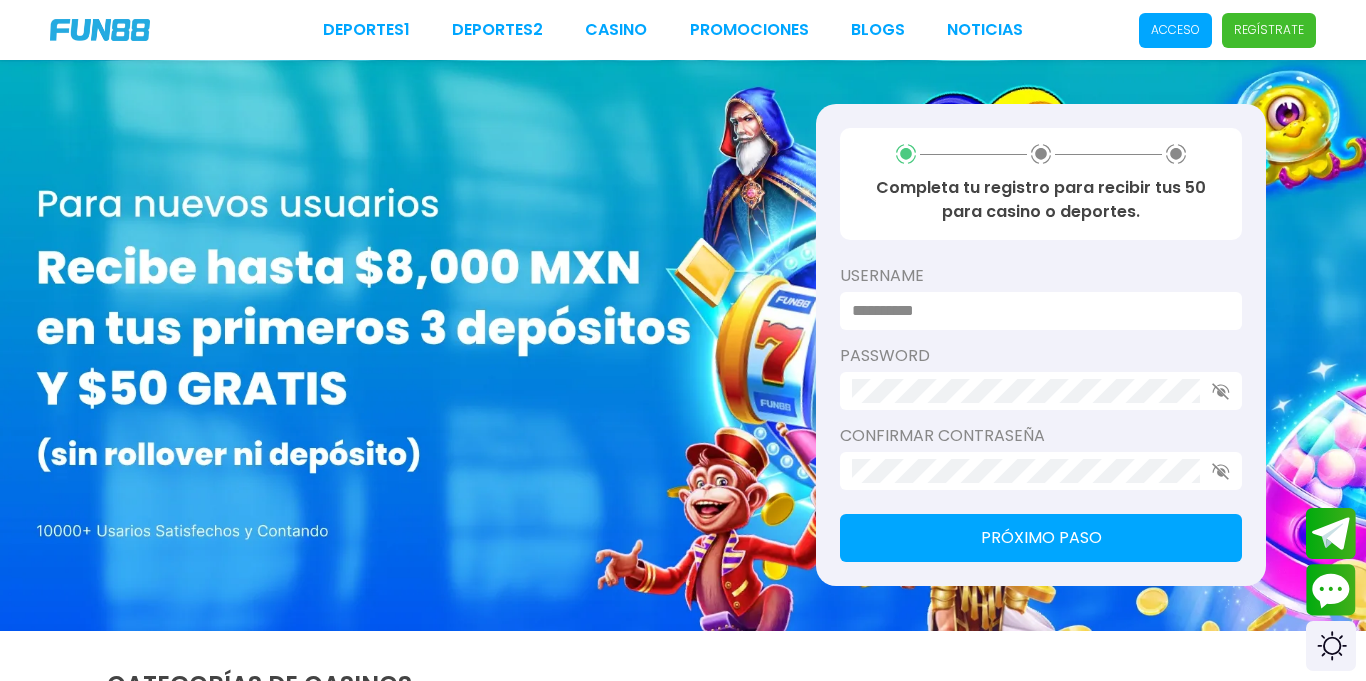 click on "username" at bounding box center (1041, 276) 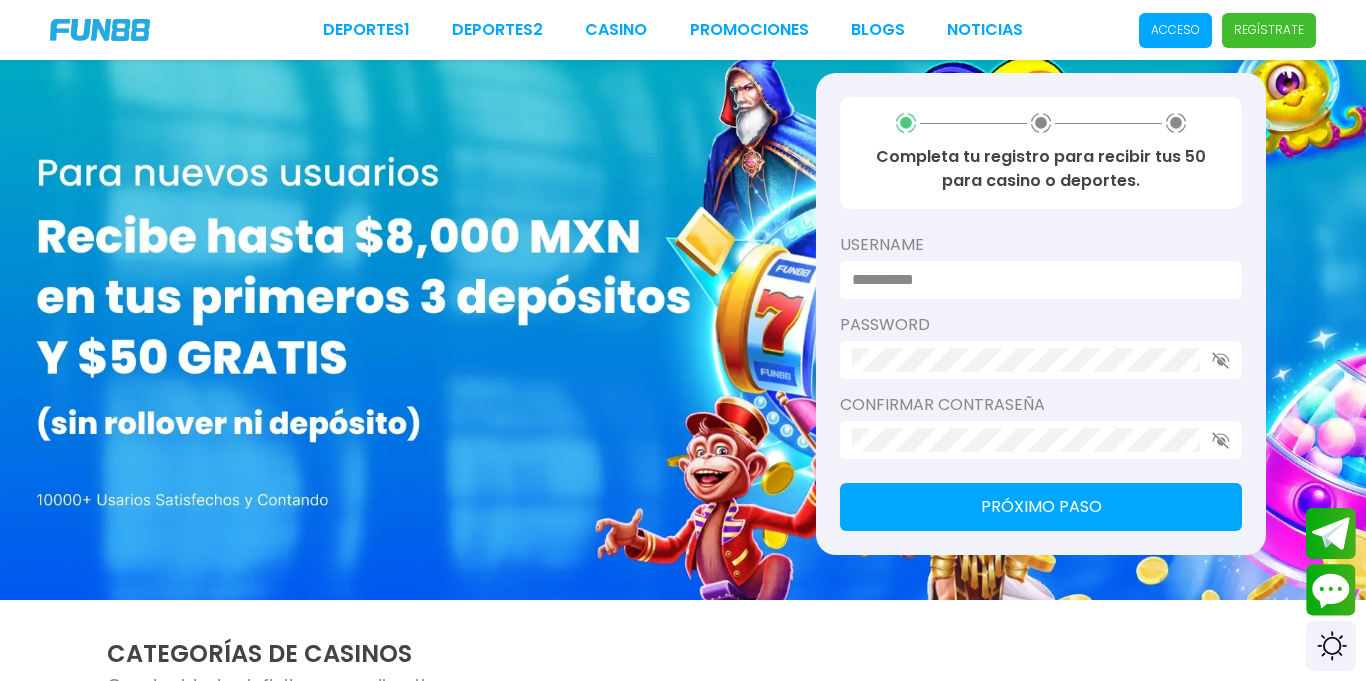 scroll, scrollTop: 20, scrollLeft: 0, axis: vertical 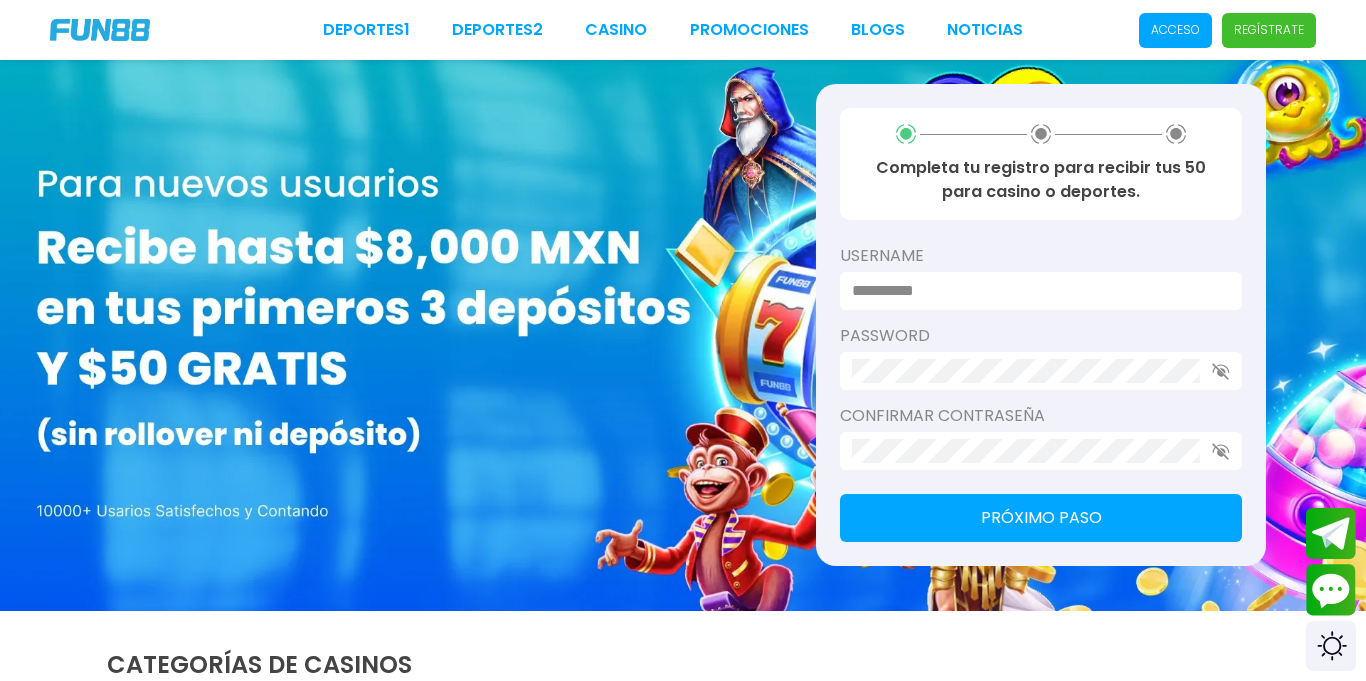 click on "password" at bounding box center [1041, 336] 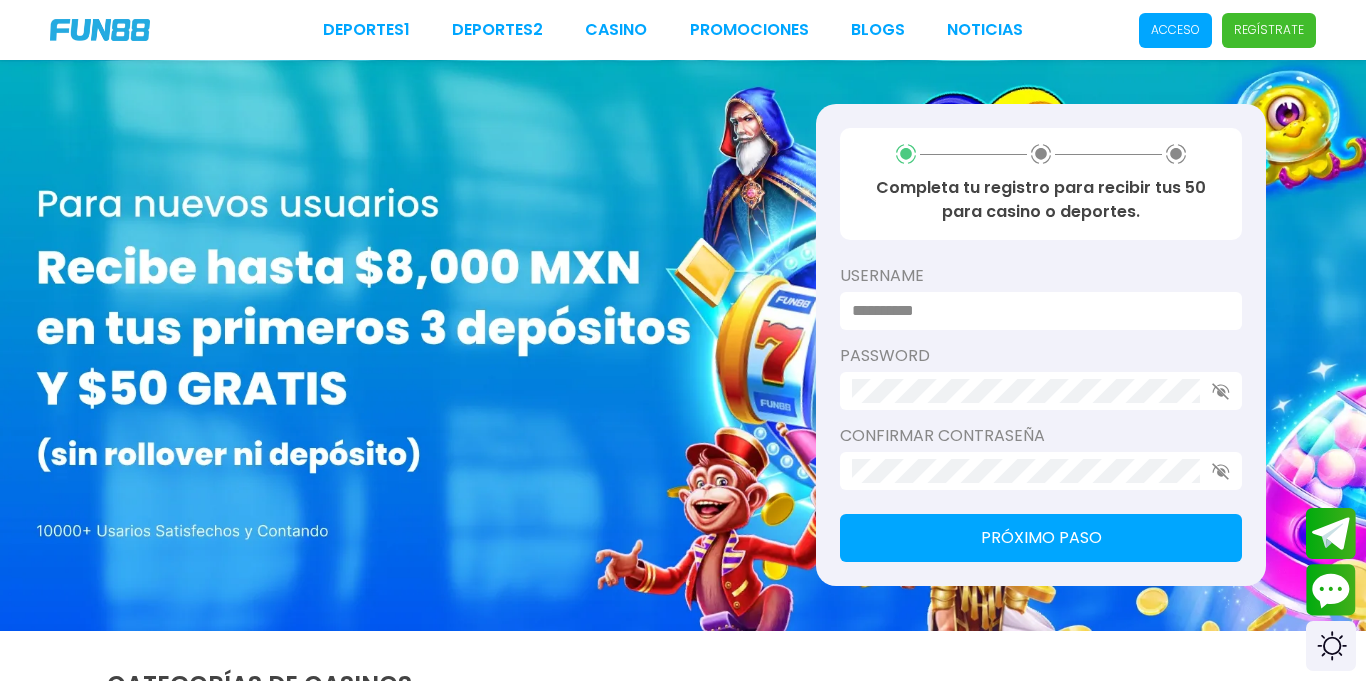 scroll, scrollTop: 5, scrollLeft: 0, axis: vertical 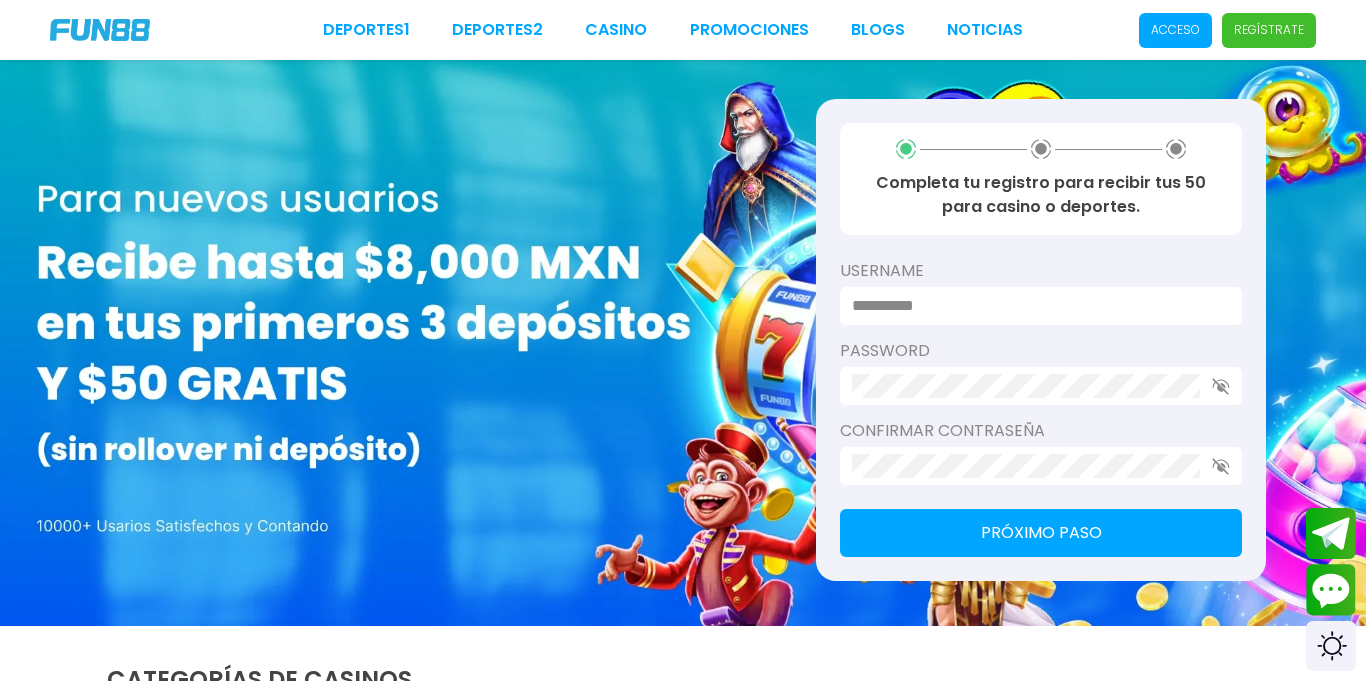 click on "Completa tu registro para recibir tus 50 para casino o deportes. [USERNAME] [PASSWORD] Confirmar contraseña Próximo paso" at bounding box center (1041, 340) 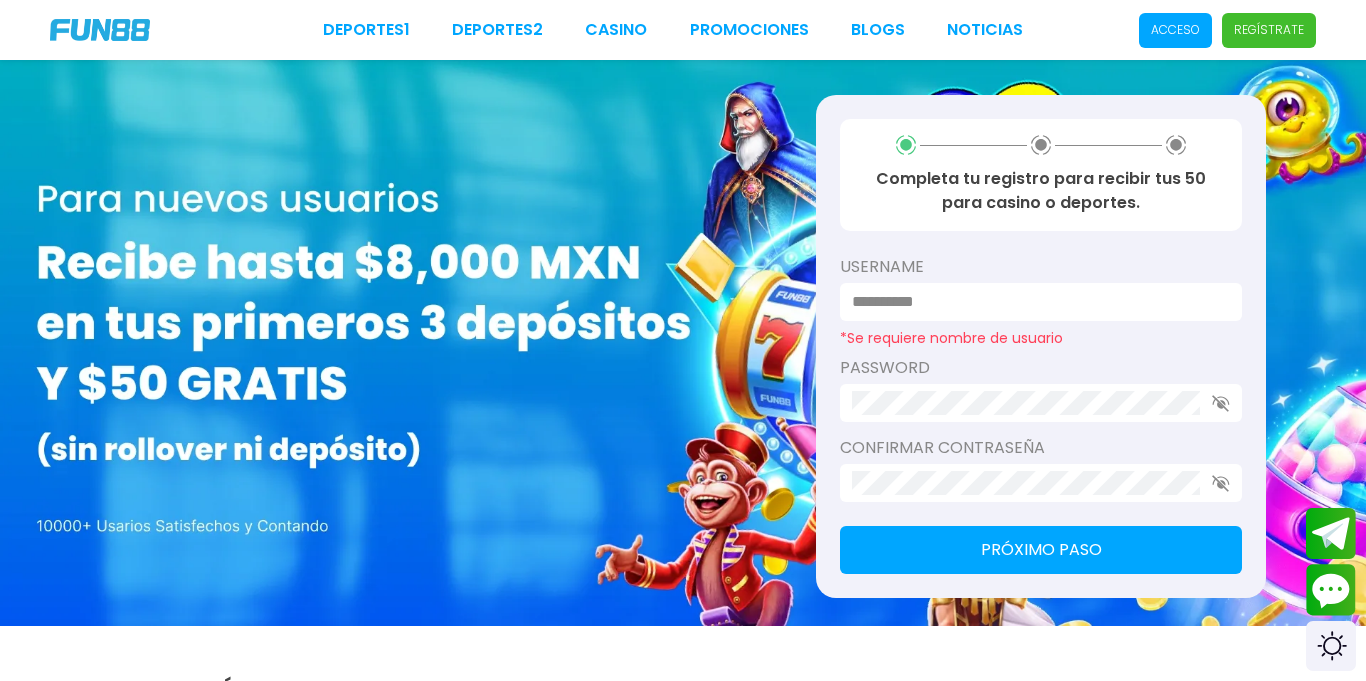 click at bounding box center [1035, 302] 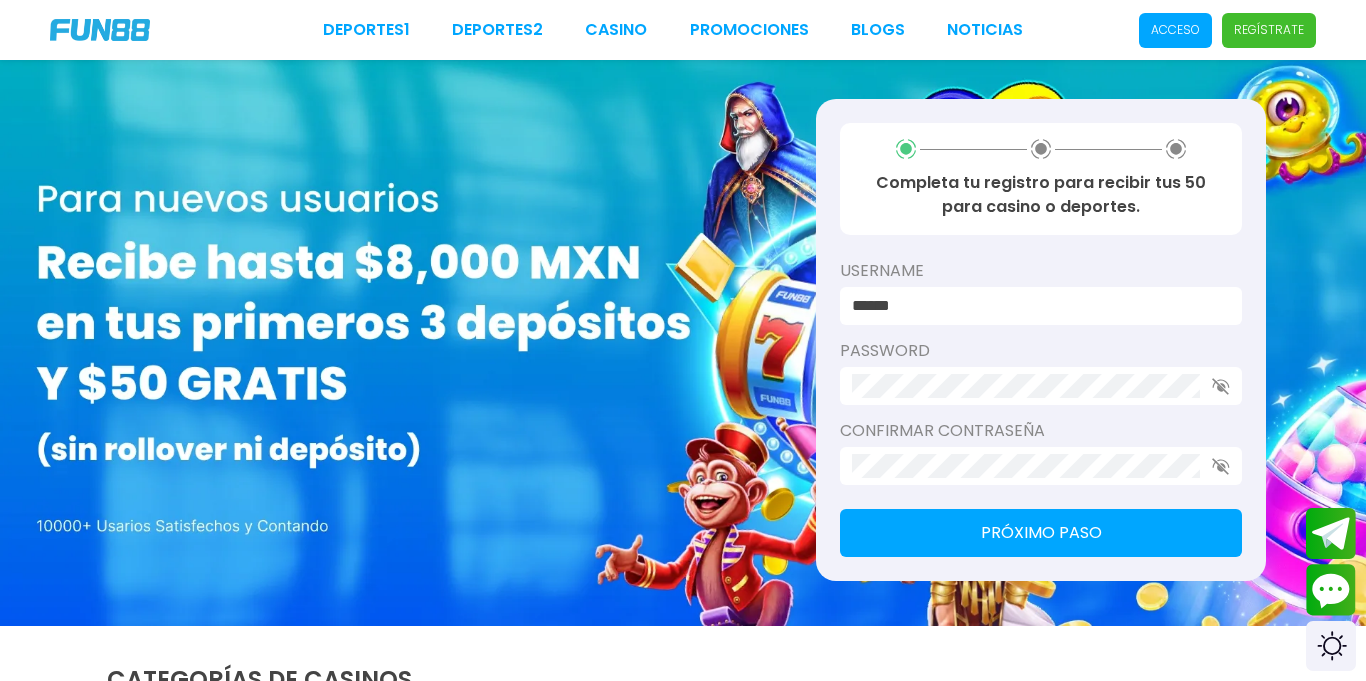 type on "******" 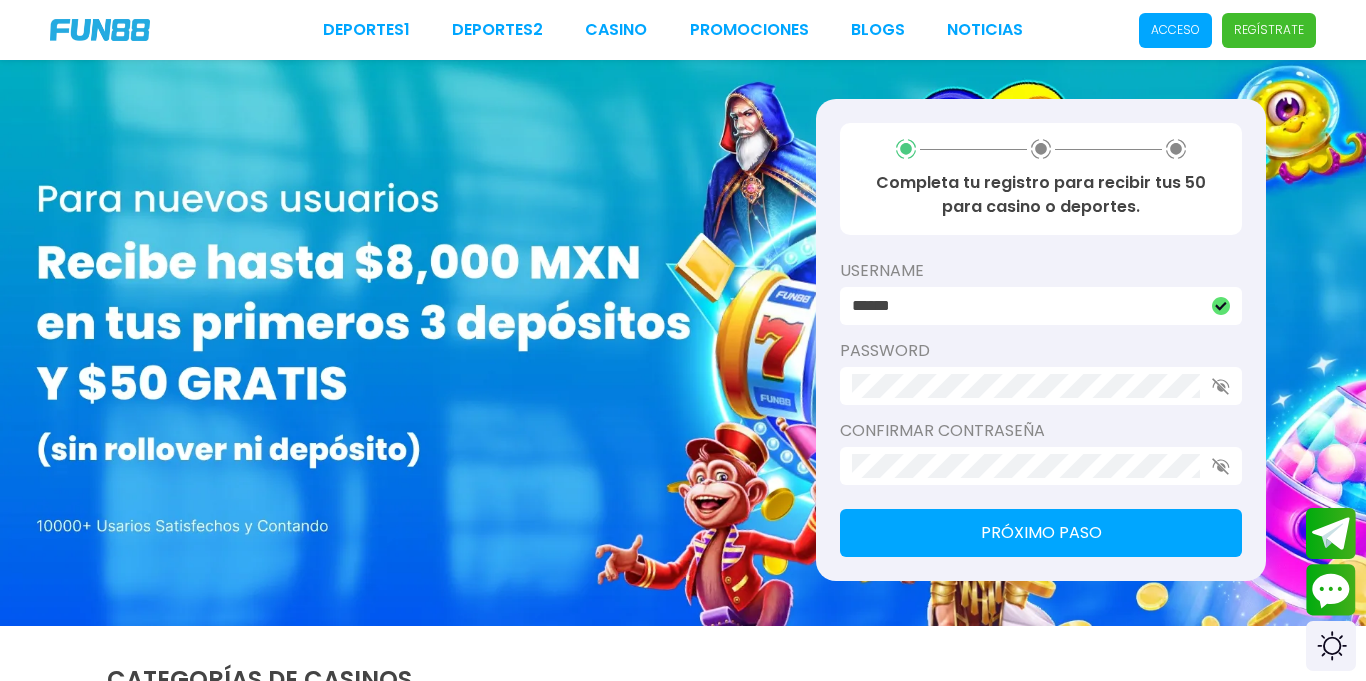 click 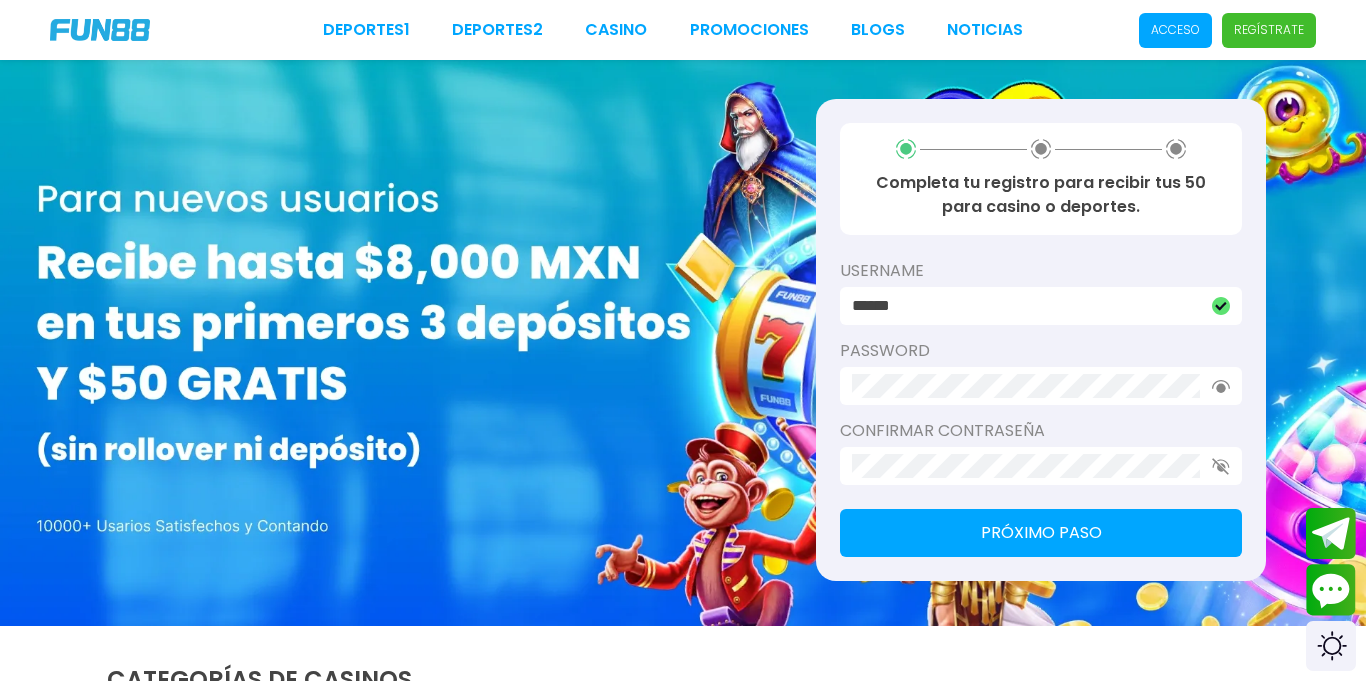 click on "******" at bounding box center (1026, 306) 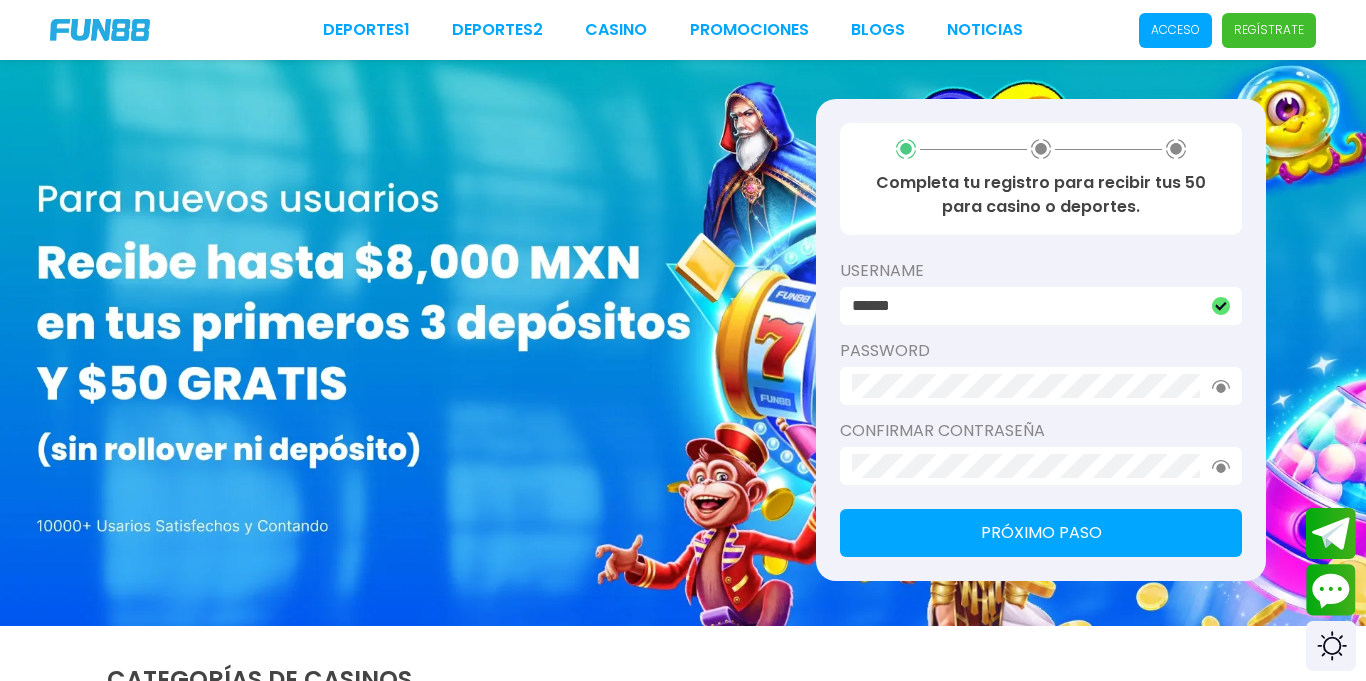 click on "Próximo paso" at bounding box center (1041, 533) 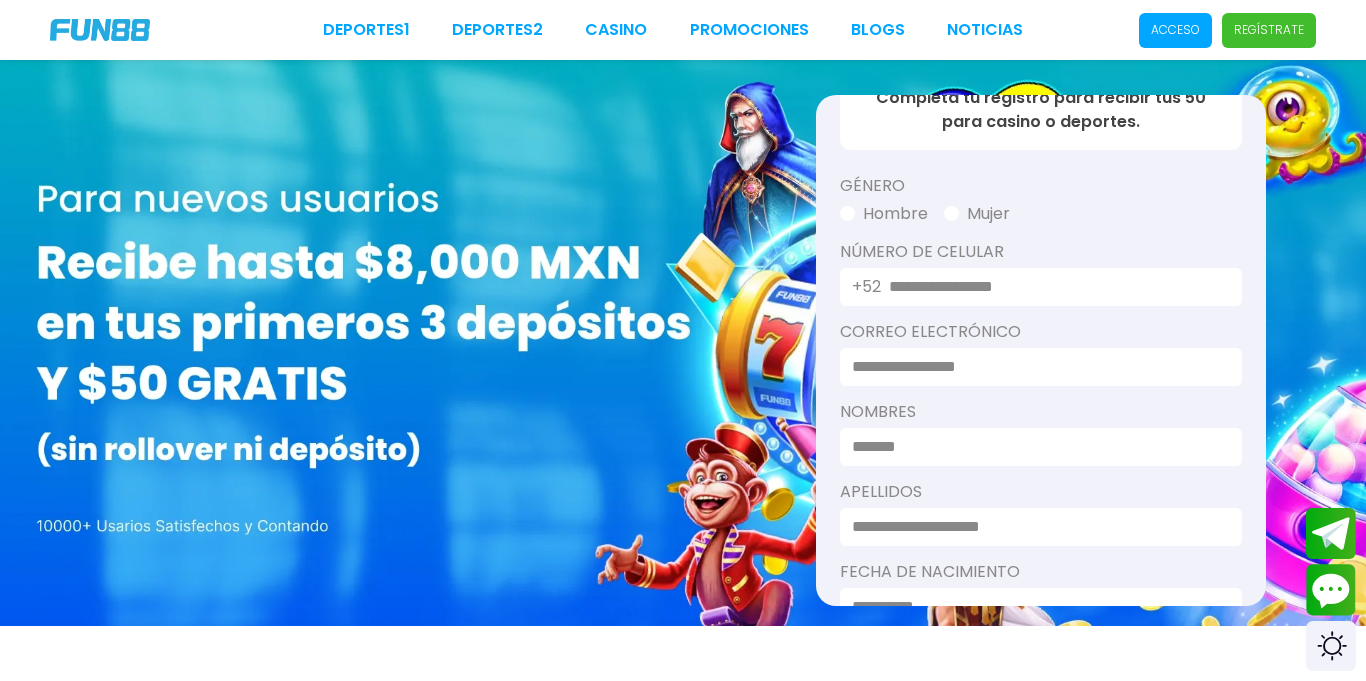 scroll, scrollTop: 0, scrollLeft: 0, axis: both 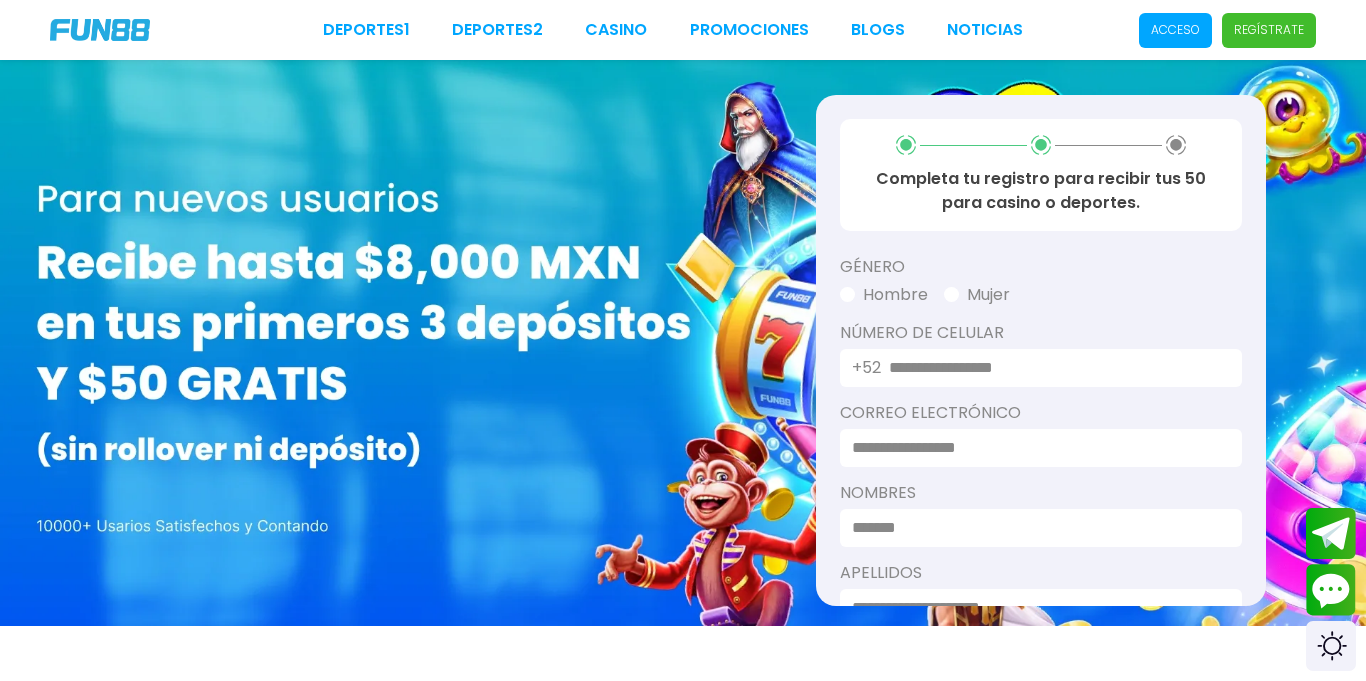 click at bounding box center [951, 294] 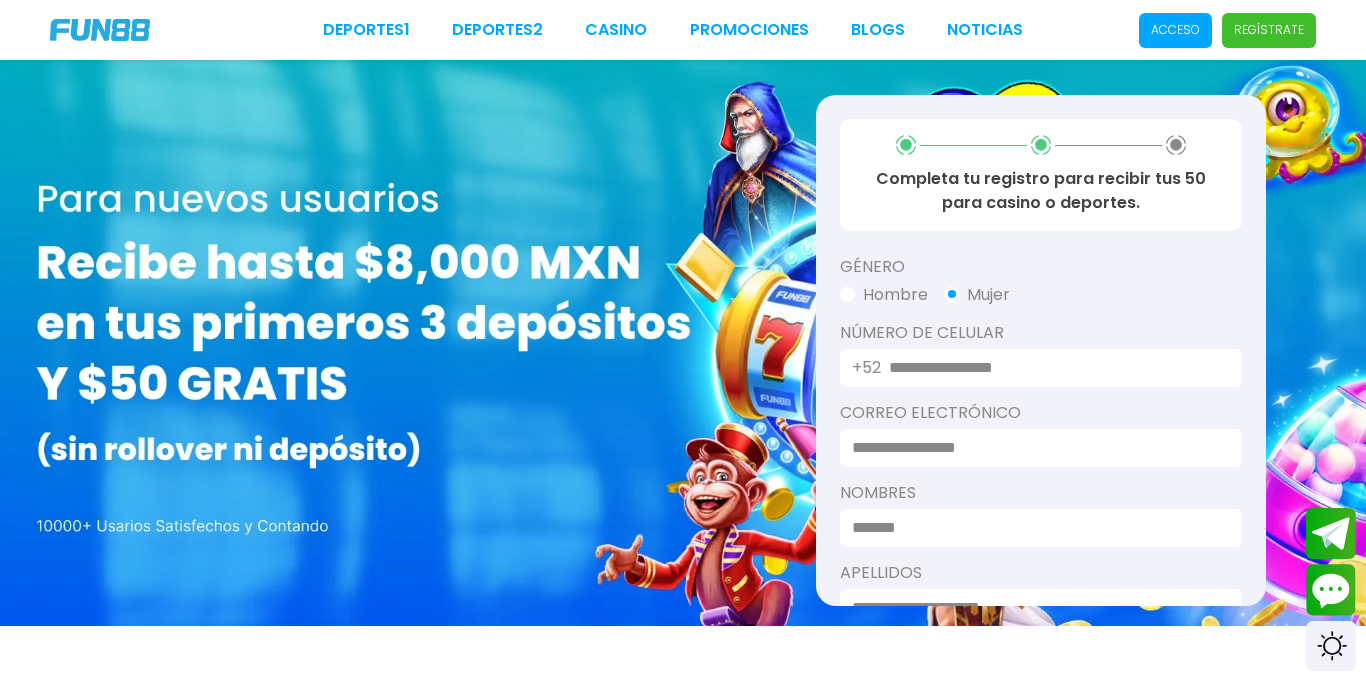 click at bounding box center [1053, 368] 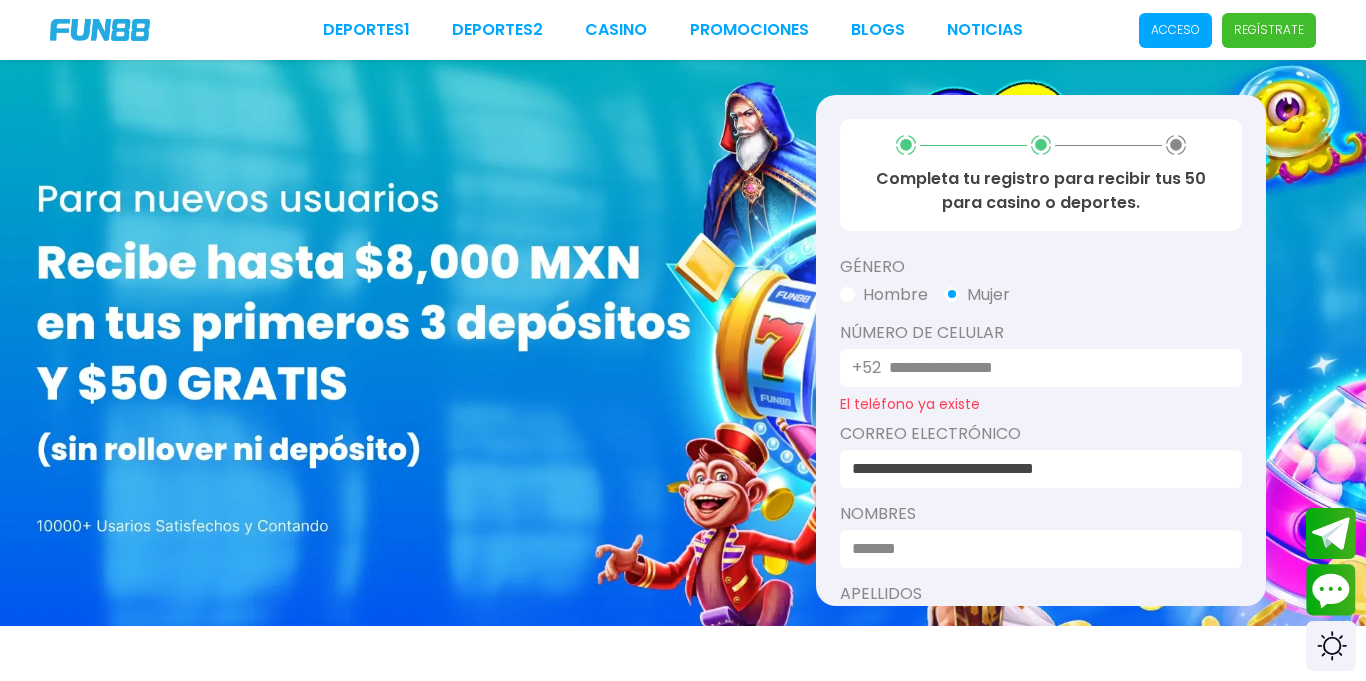 type on "**********" 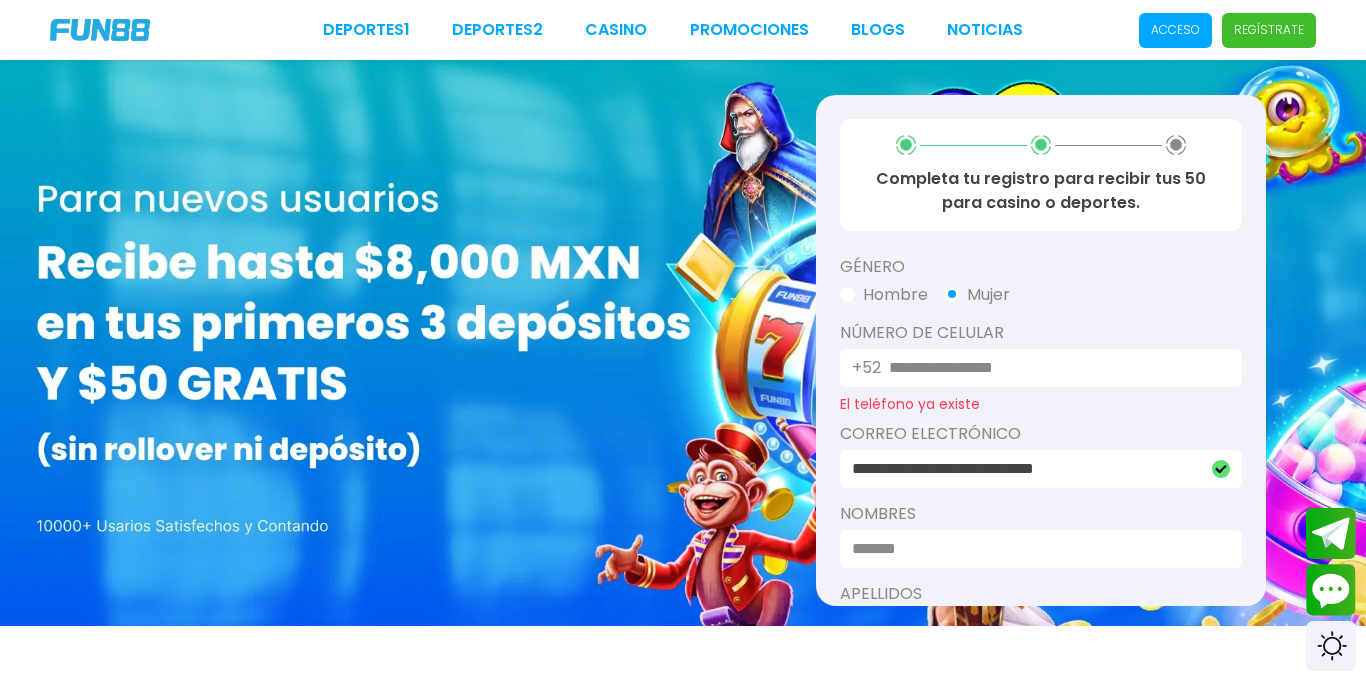 type on "*******" 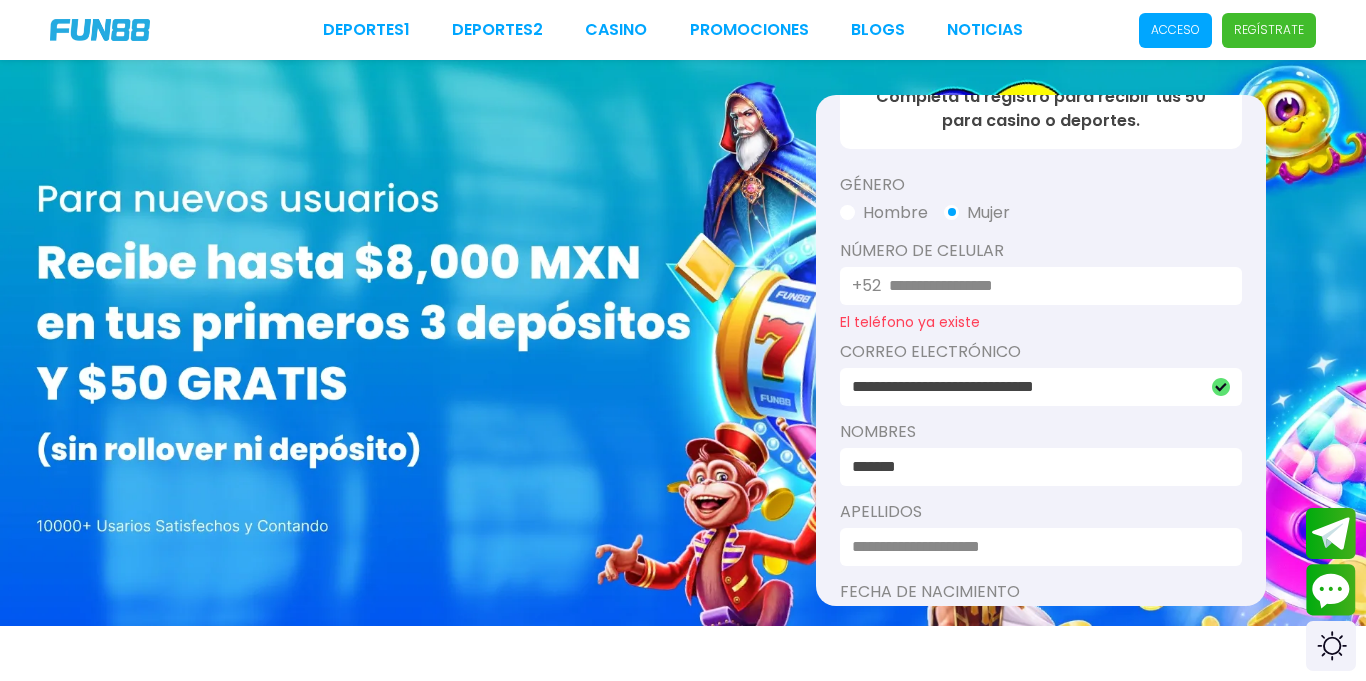 scroll, scrollTop: 88, scrollLeft: 0, axis: vertical 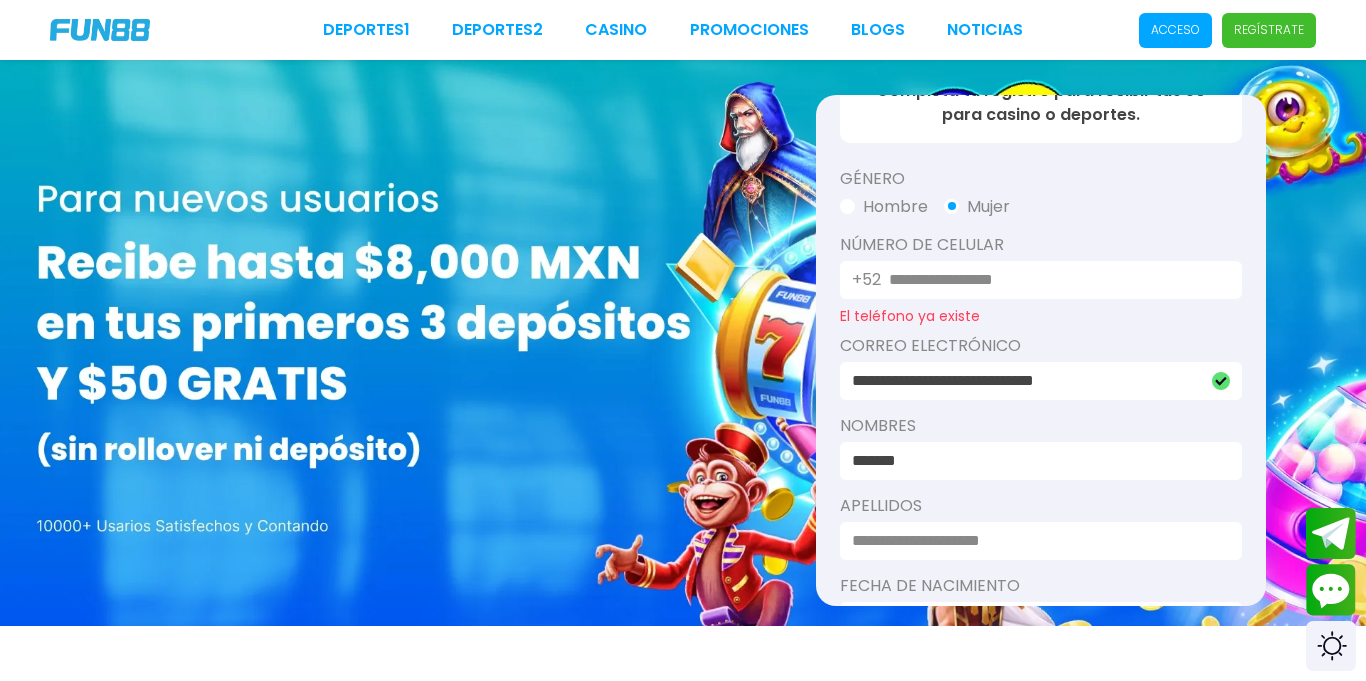 click at bounding box center (1035, 541) 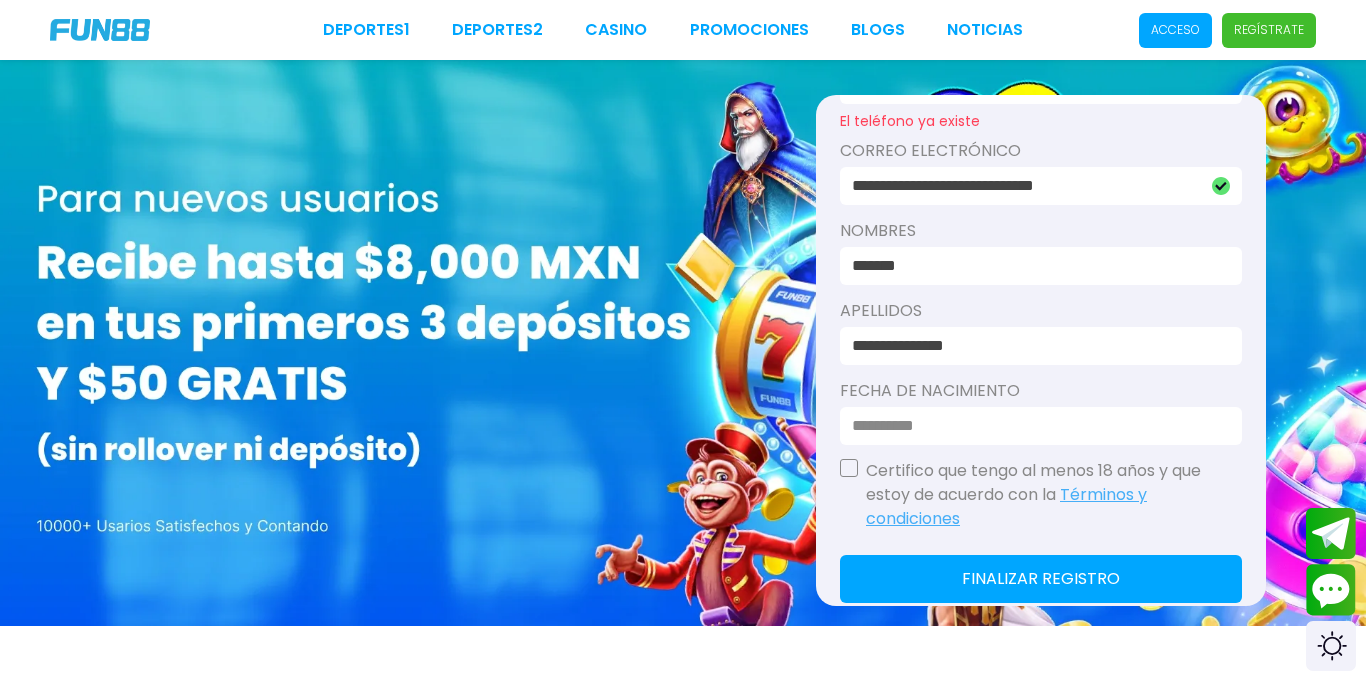 scroll, scrollTop: 304, scrollLeft: 0, axis: vertical 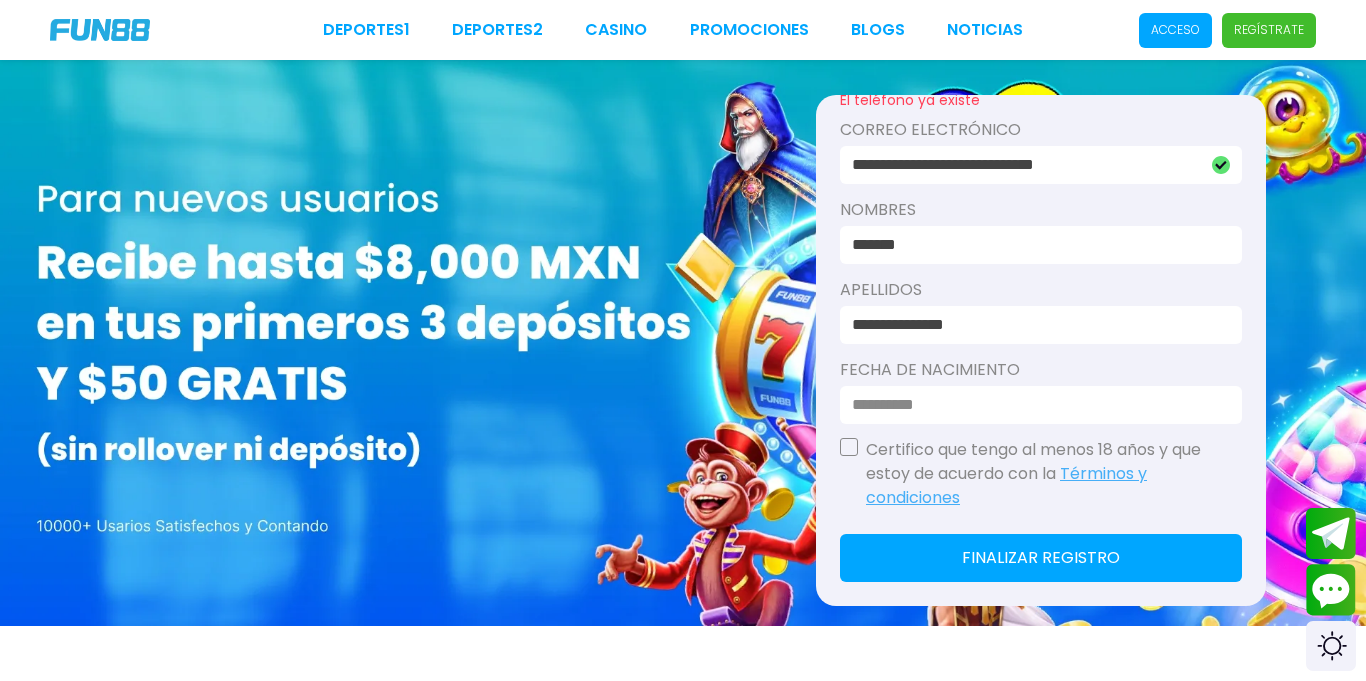 click at bounding box center [1035, 405] 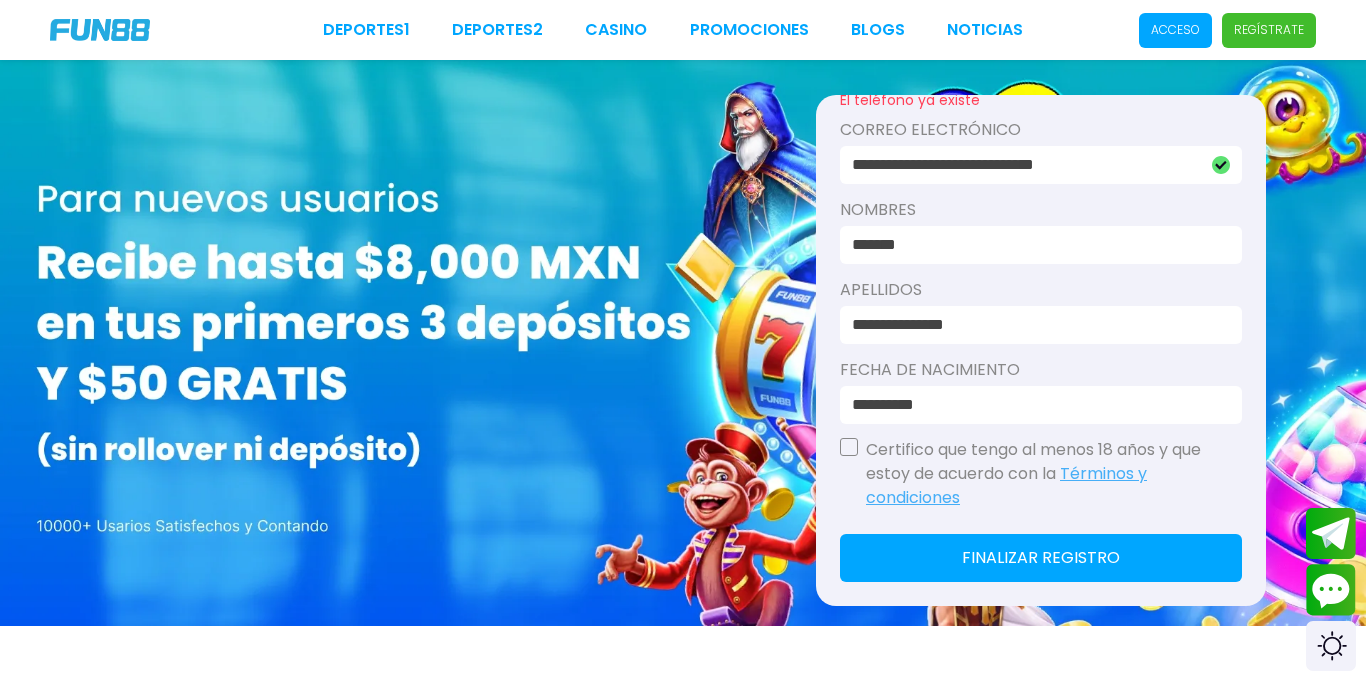 type on "**********" 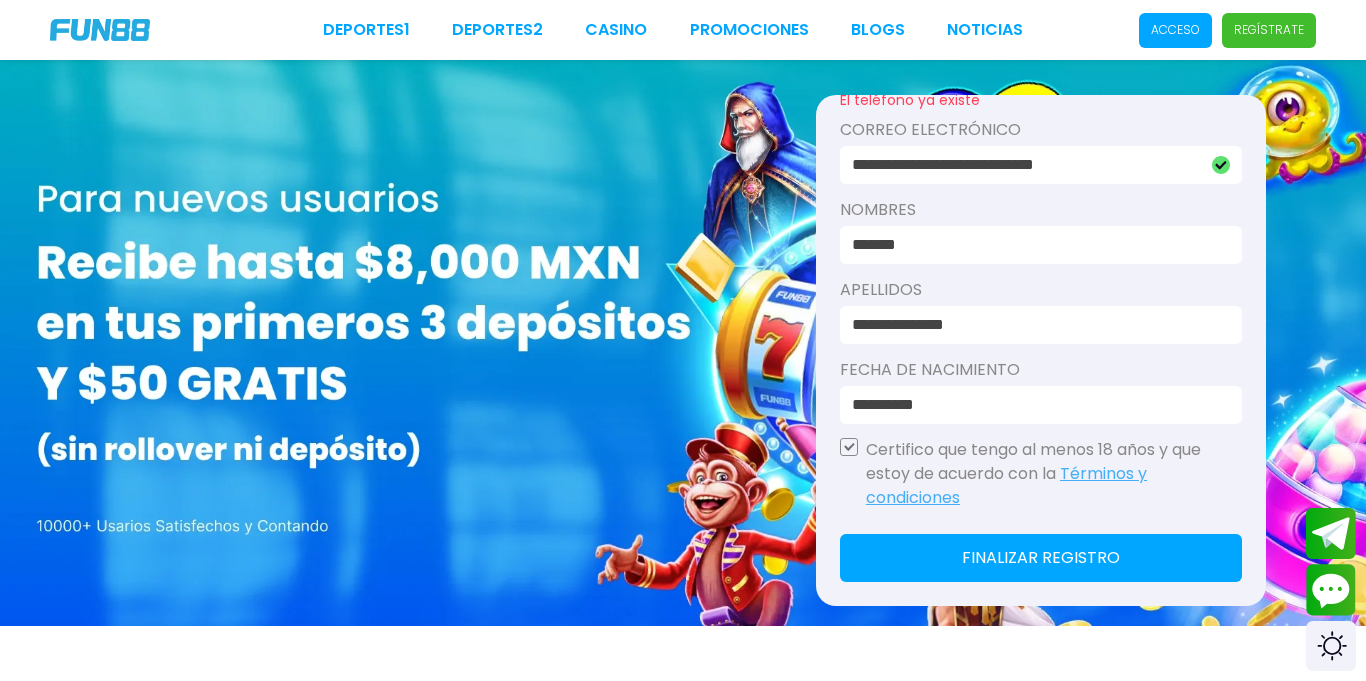 click on "Finalizar registro" 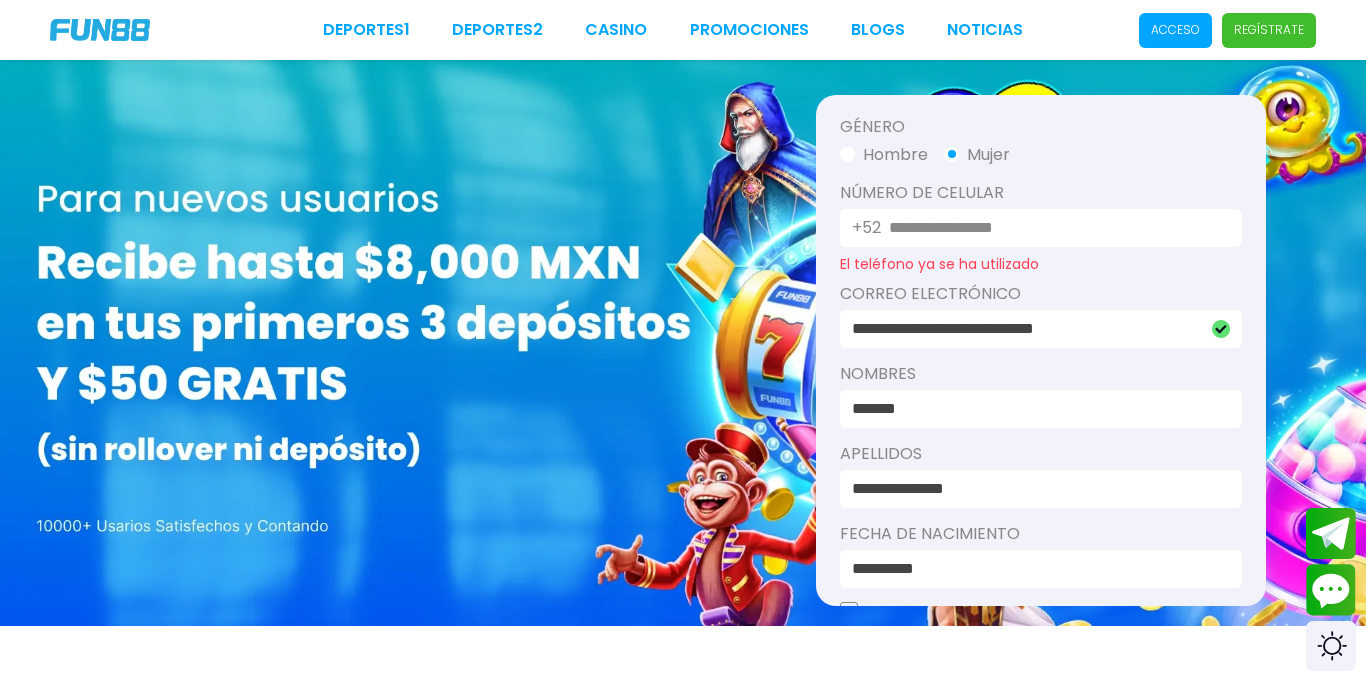 scroll, scrollTop: 143, scrollLeft: 0, axis: vertical 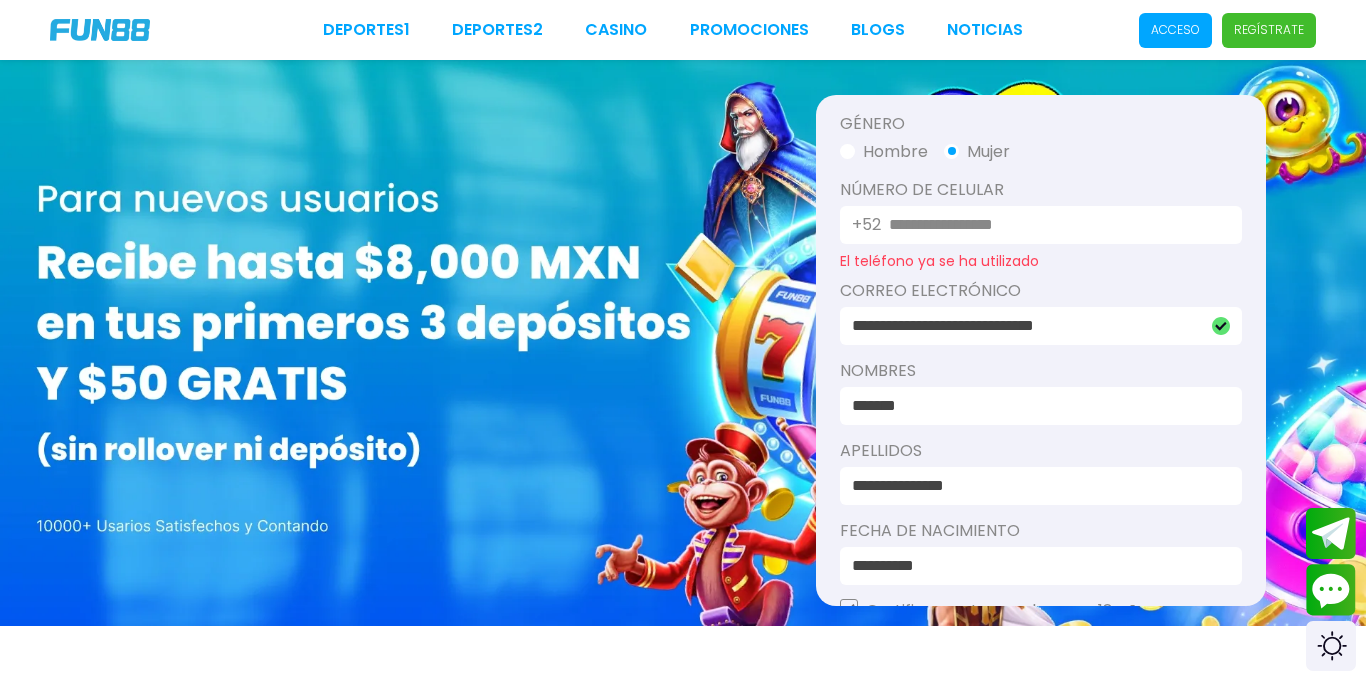 click on "**********" at bounding box center (1053, 225) 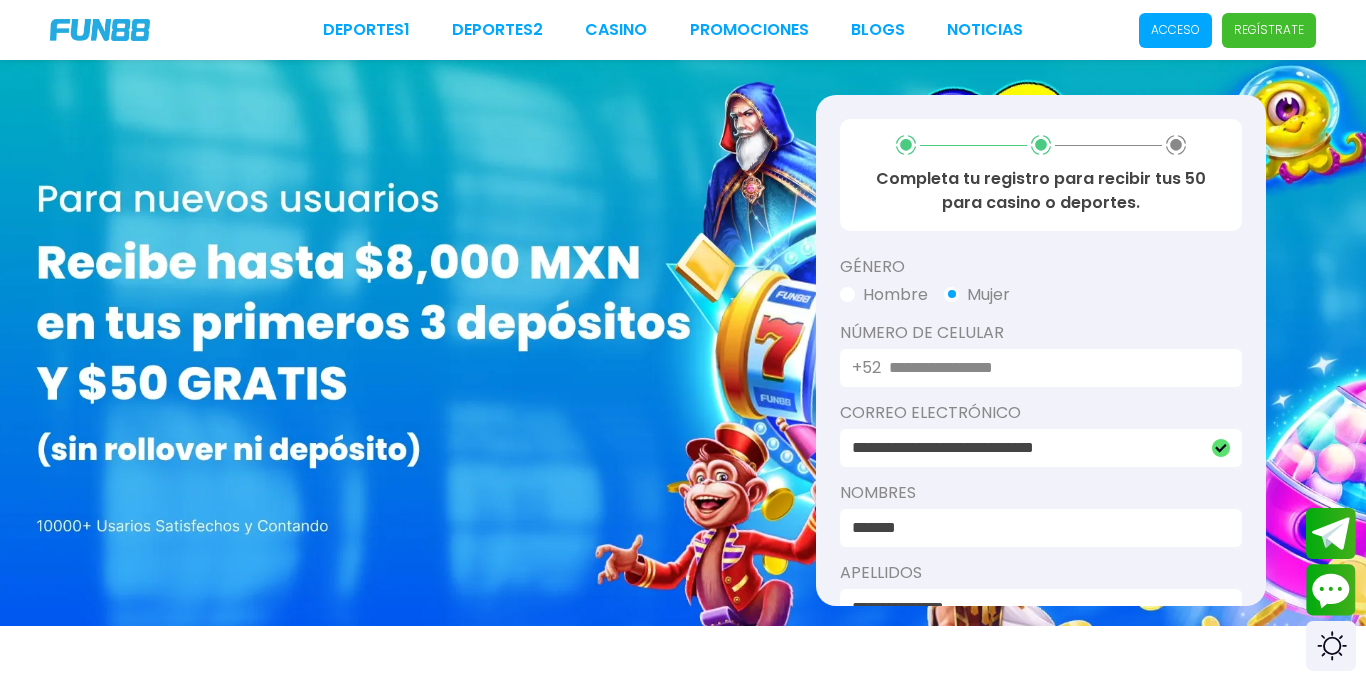 scroll, scrollTop: 283, scrollLeft: 0, axis: vertical 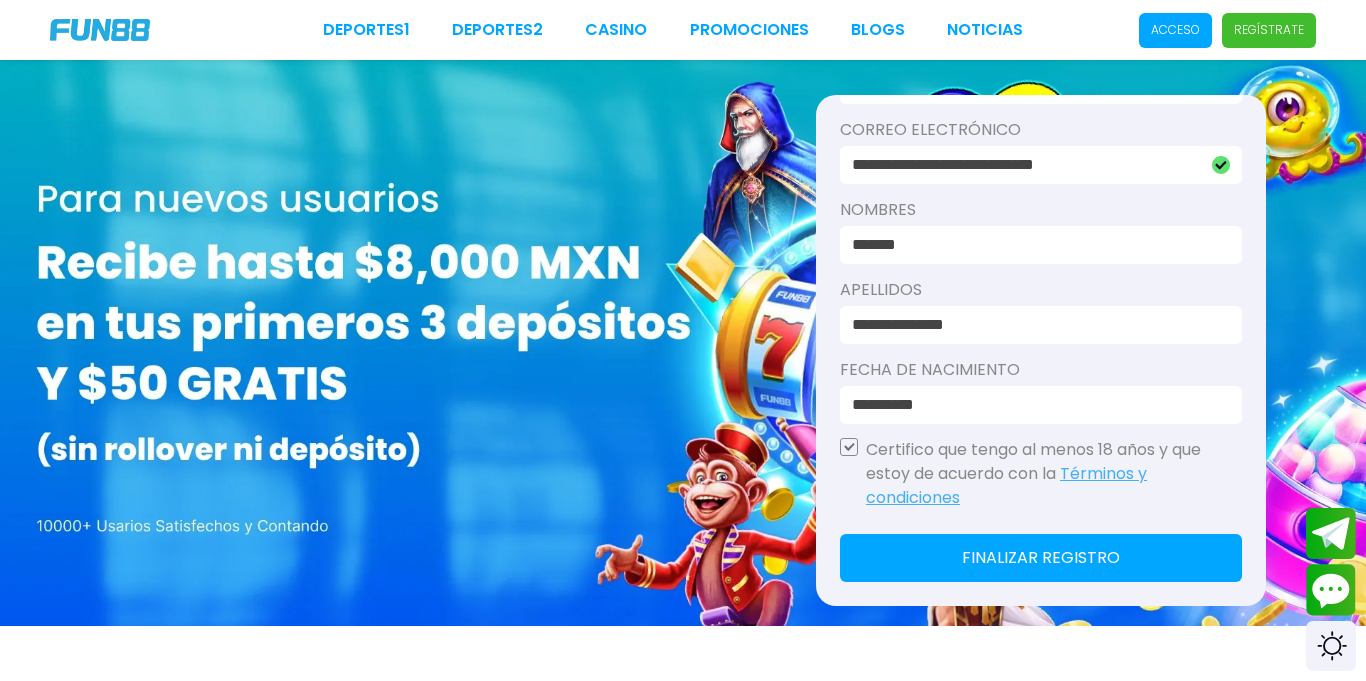 type on "**********" 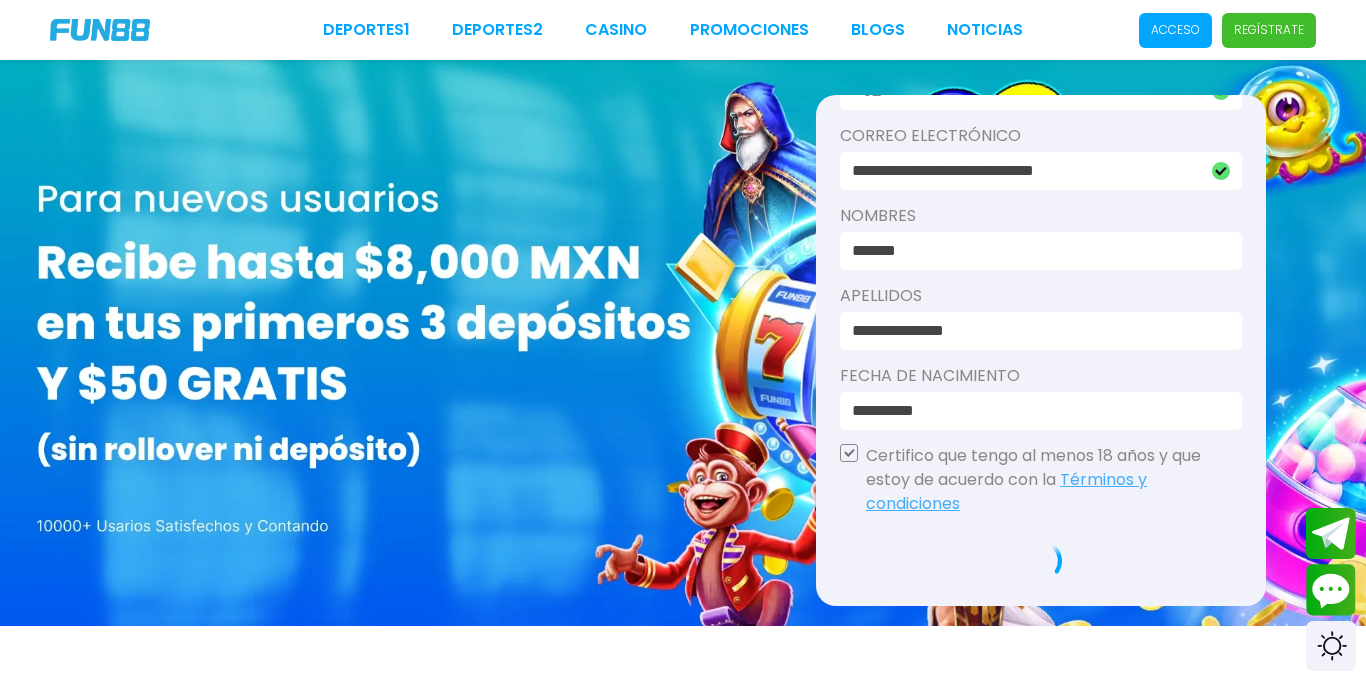 scroll, scrollTop: 277, scrollLeft: 0, axis: vertical 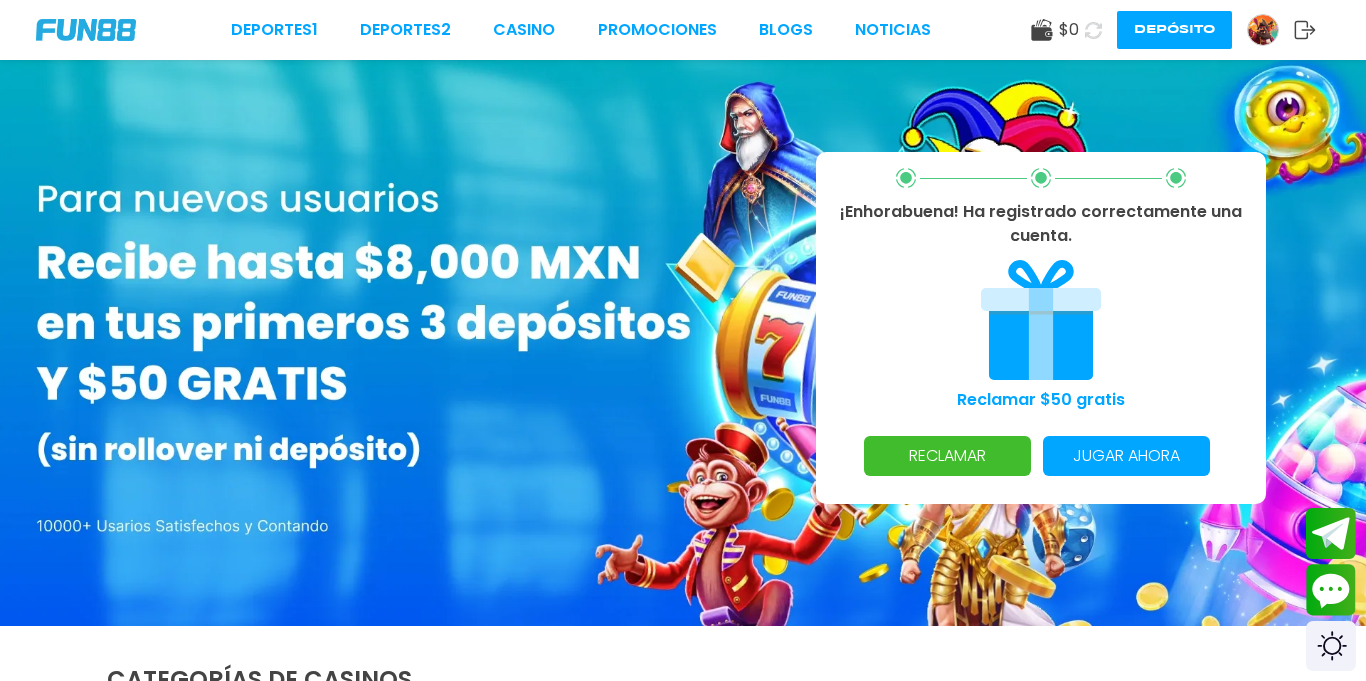 click on "RECLAMAR" at bounding box center [947, 456] 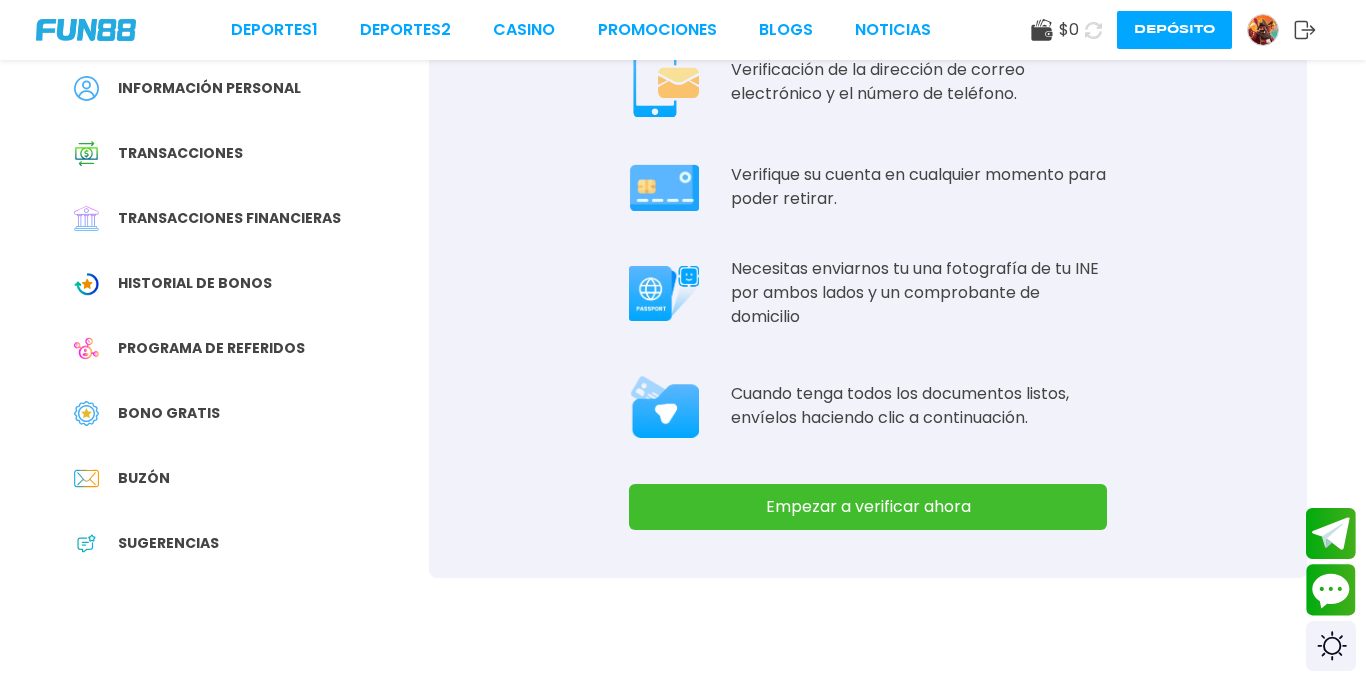 scroll, scrollTop: 160, scrollLeft: 0, axis: vertical 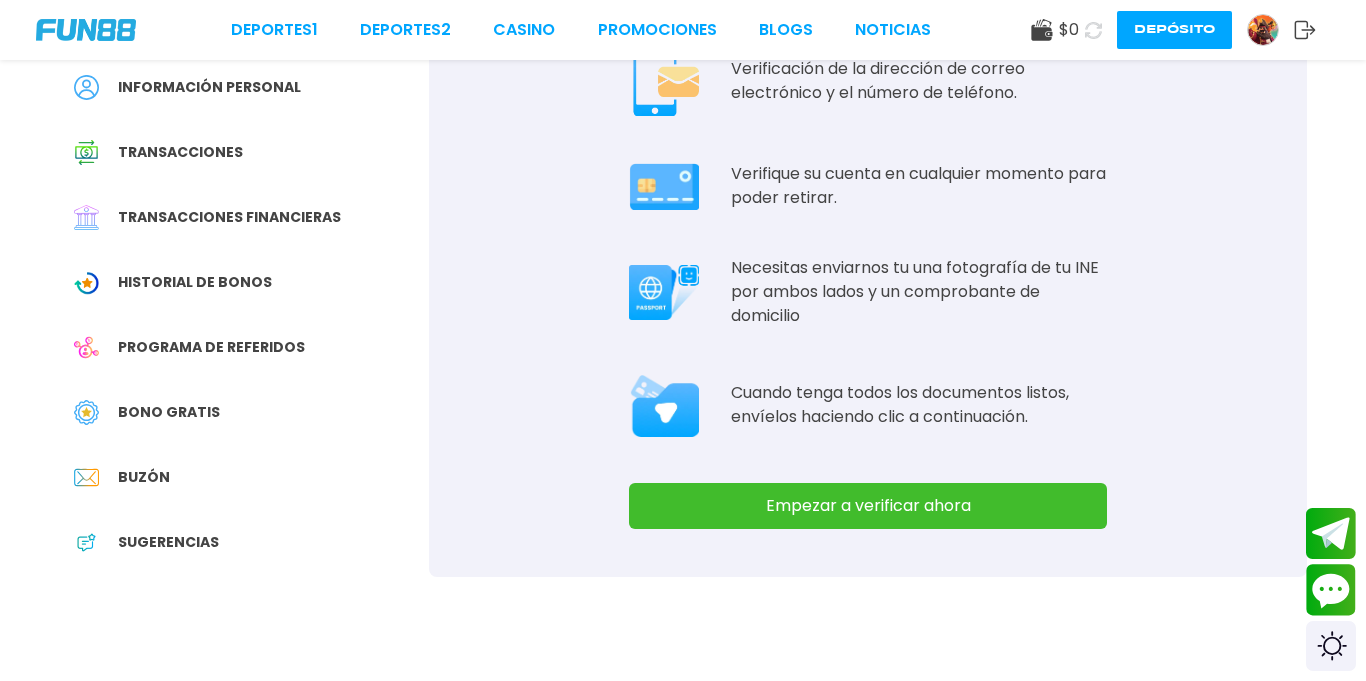 click on "Empezar a verificar ahora" at bounding box center [868, 506] 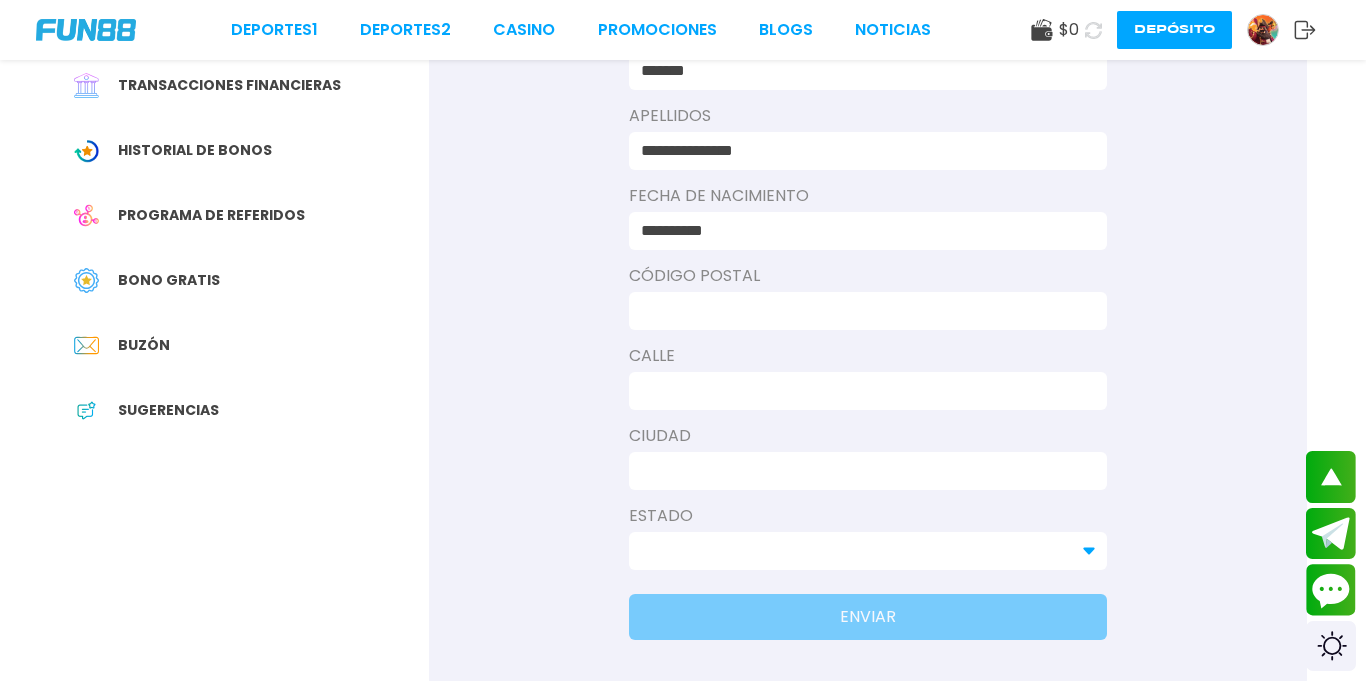 scroll, scrollTop: 284, scrollLeft: 0, axis: vertical 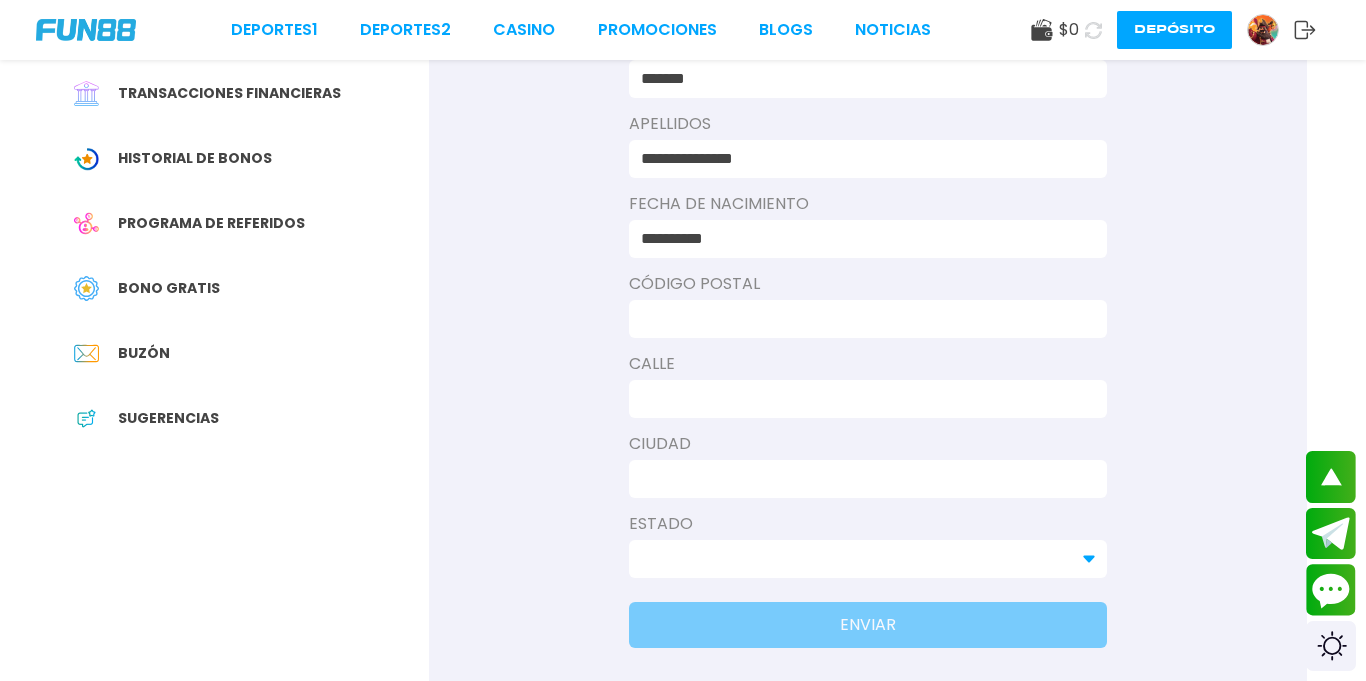 click at bounding box center (862, 319) 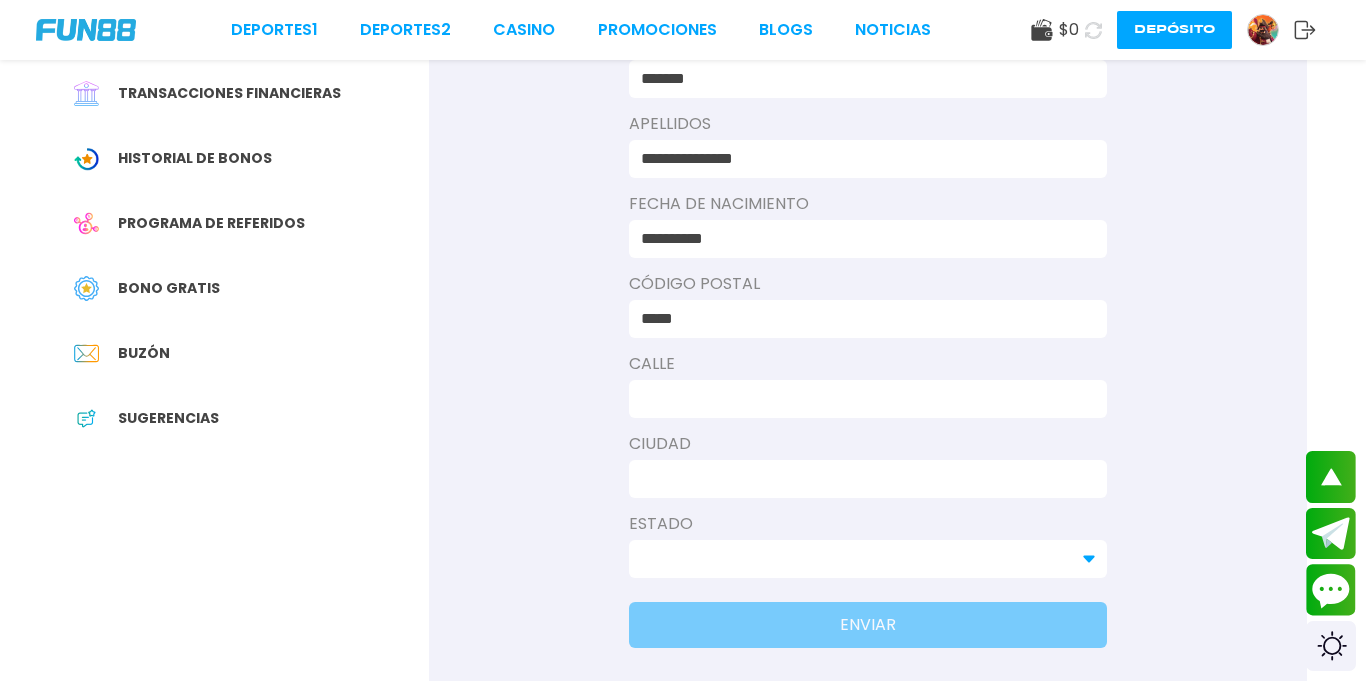 type on "*****" 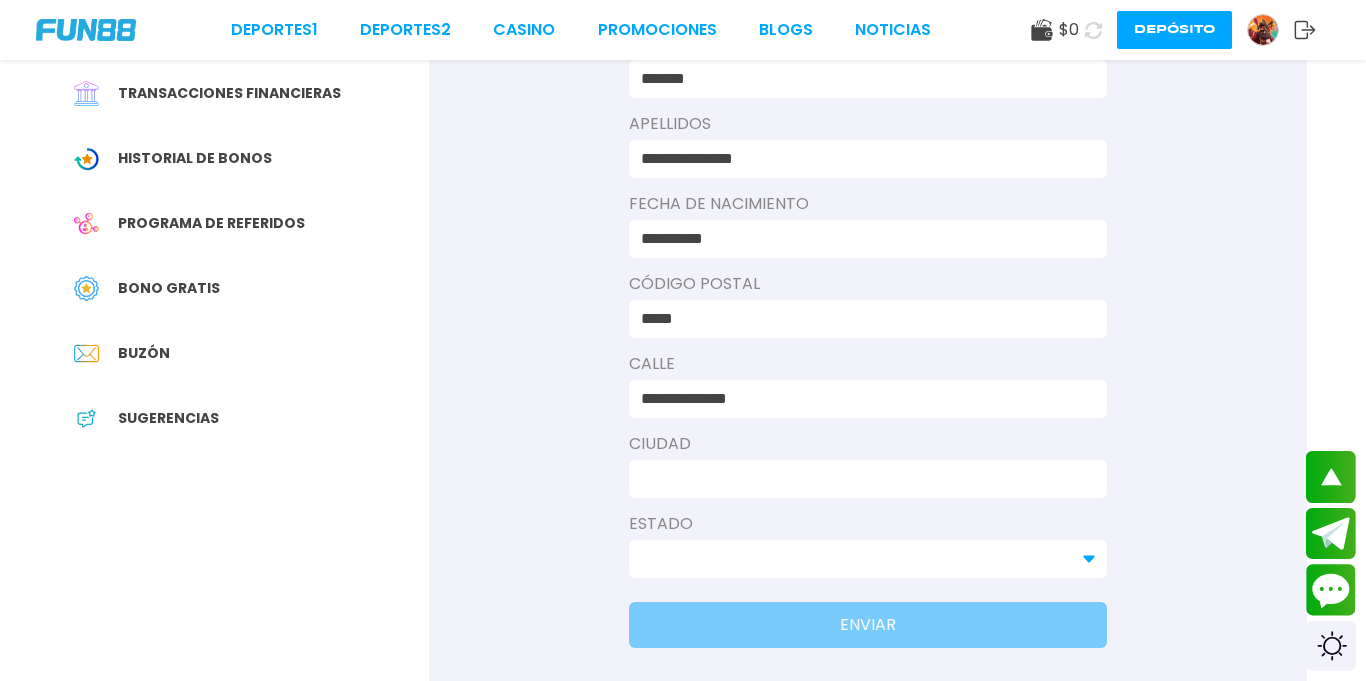 type on "**********" 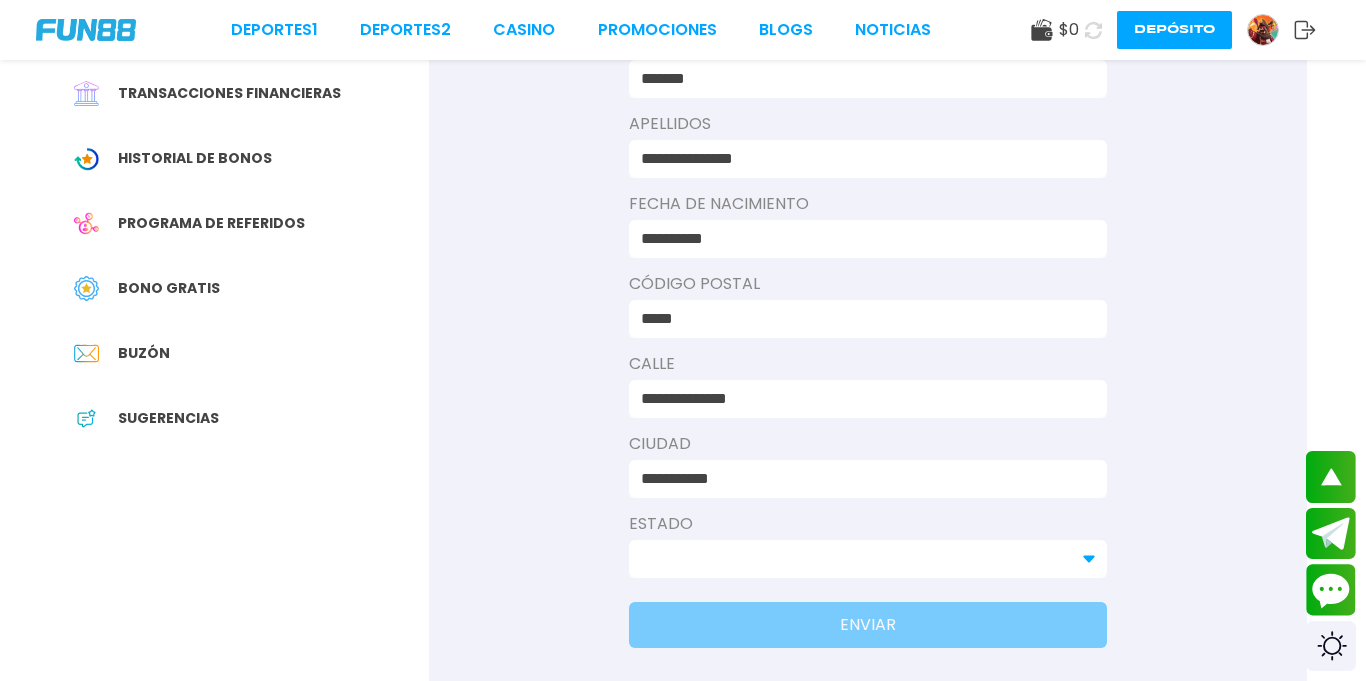 click at bounding box center [856, 559] 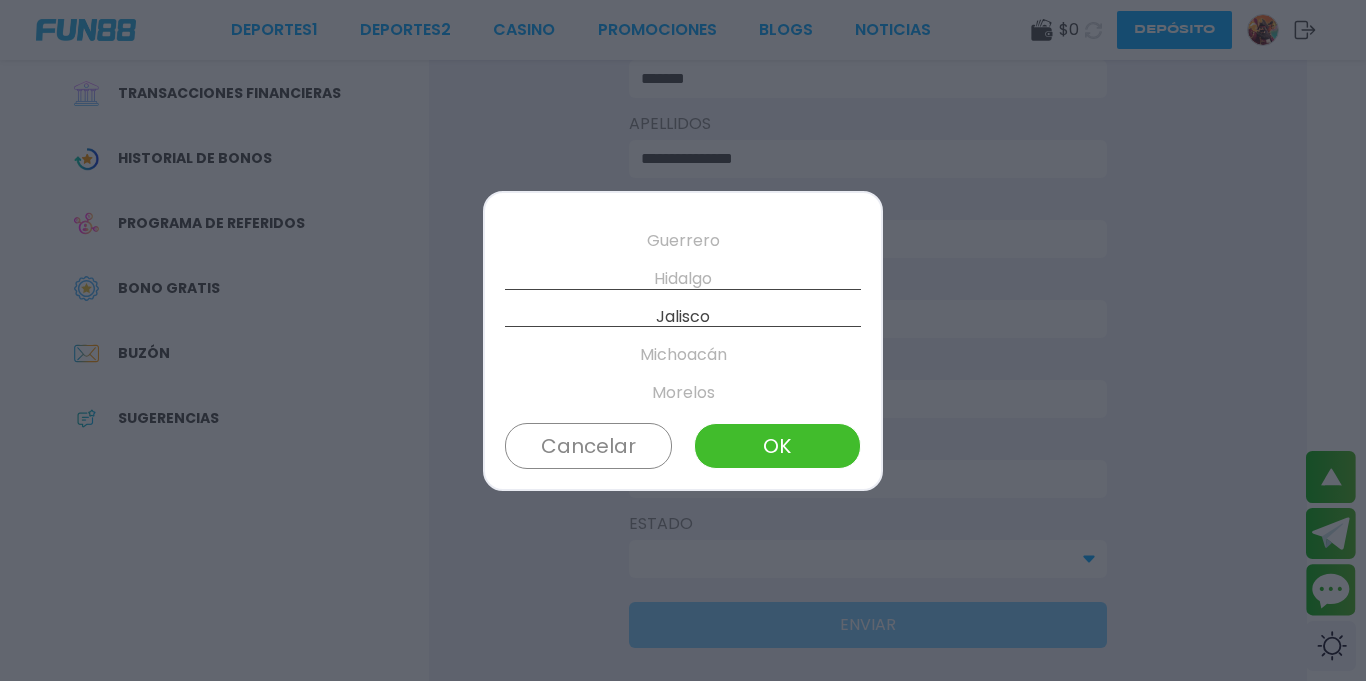 scroll, scrollTop: 532, scrollLeft: 0, axis: vertical 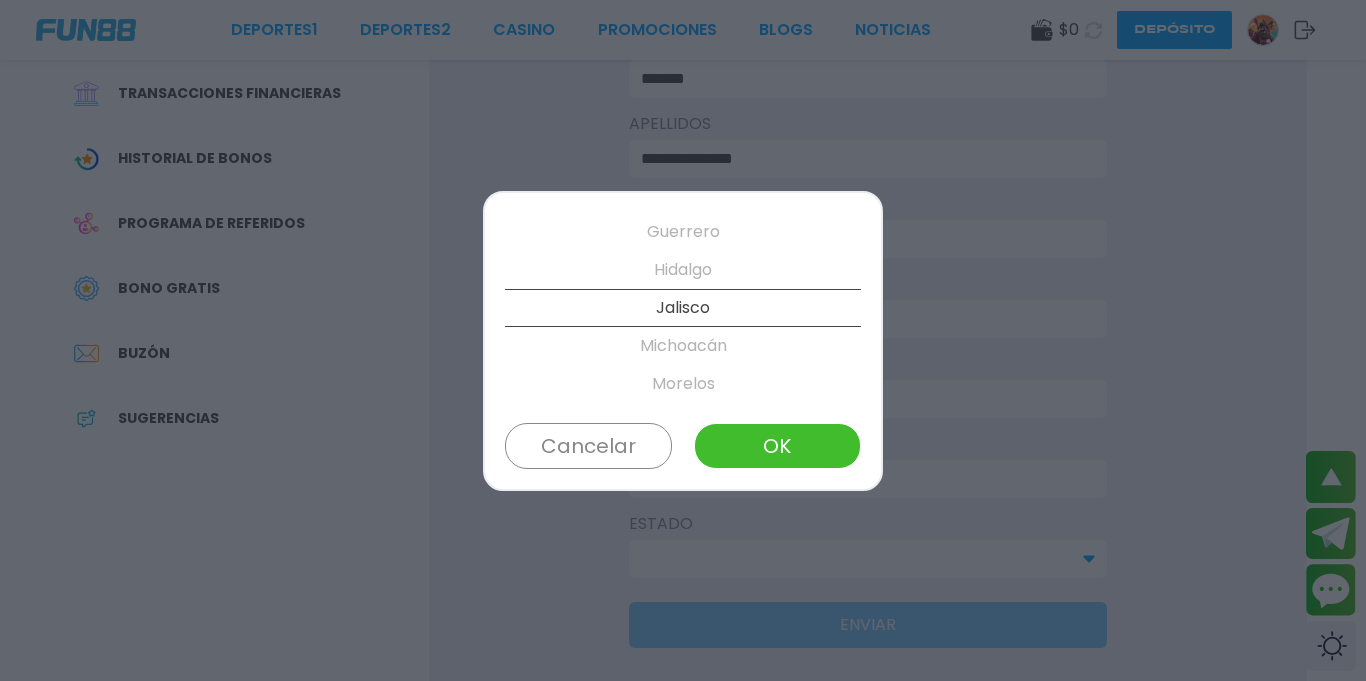 click on "OK" at bounding box center [777, 446] 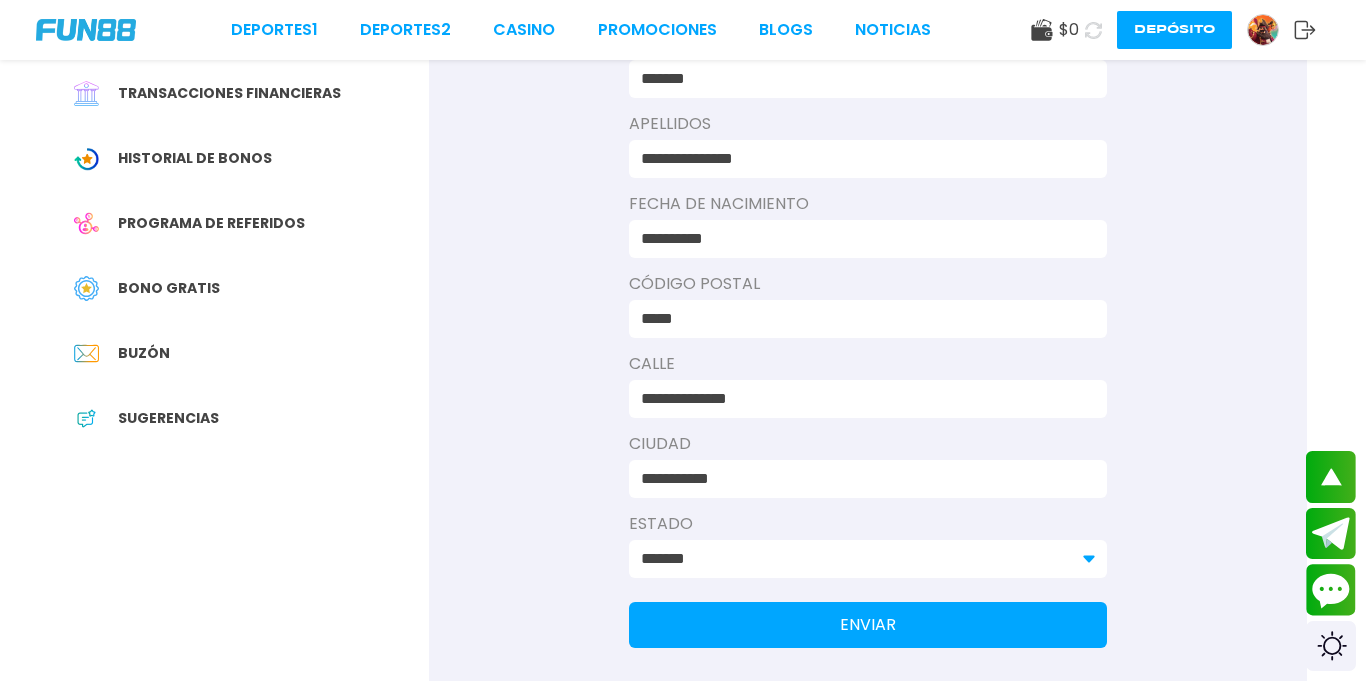 click on "ENVIAR" at bounding box center (868, 625) 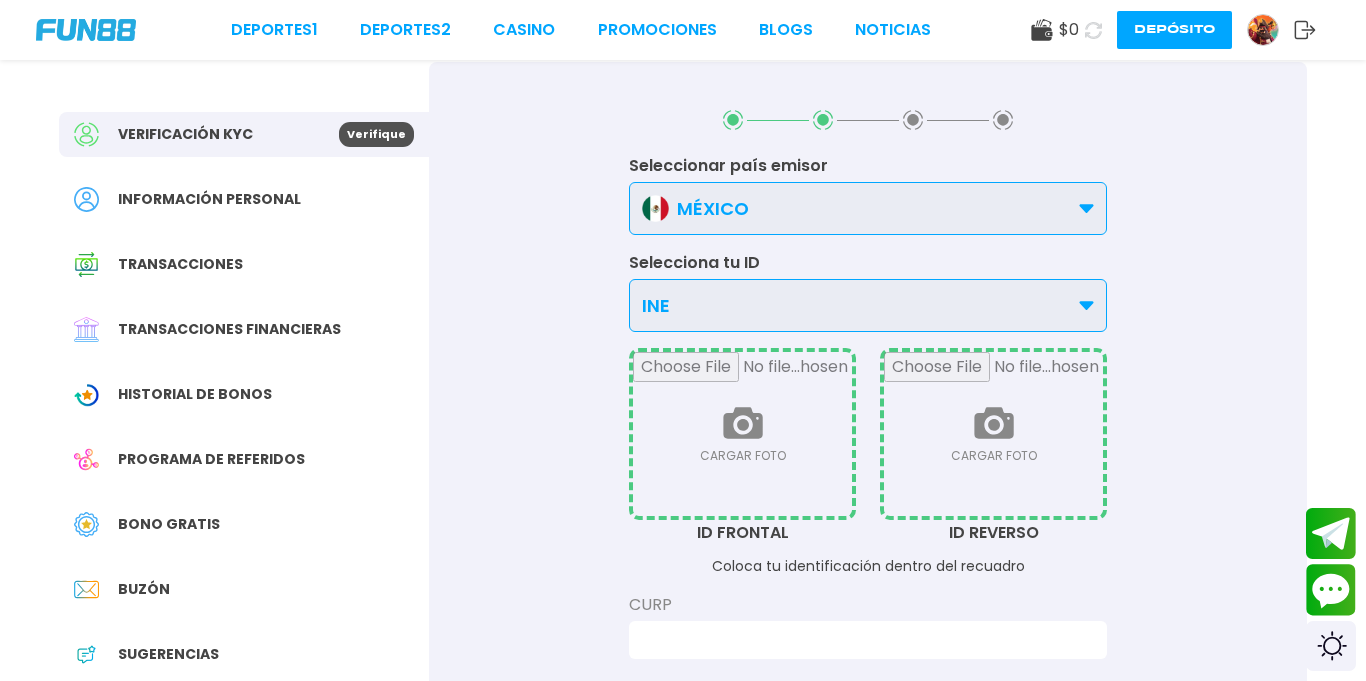 scroll, scrollTop: 58, scrollLeft: 0, axis: vertical 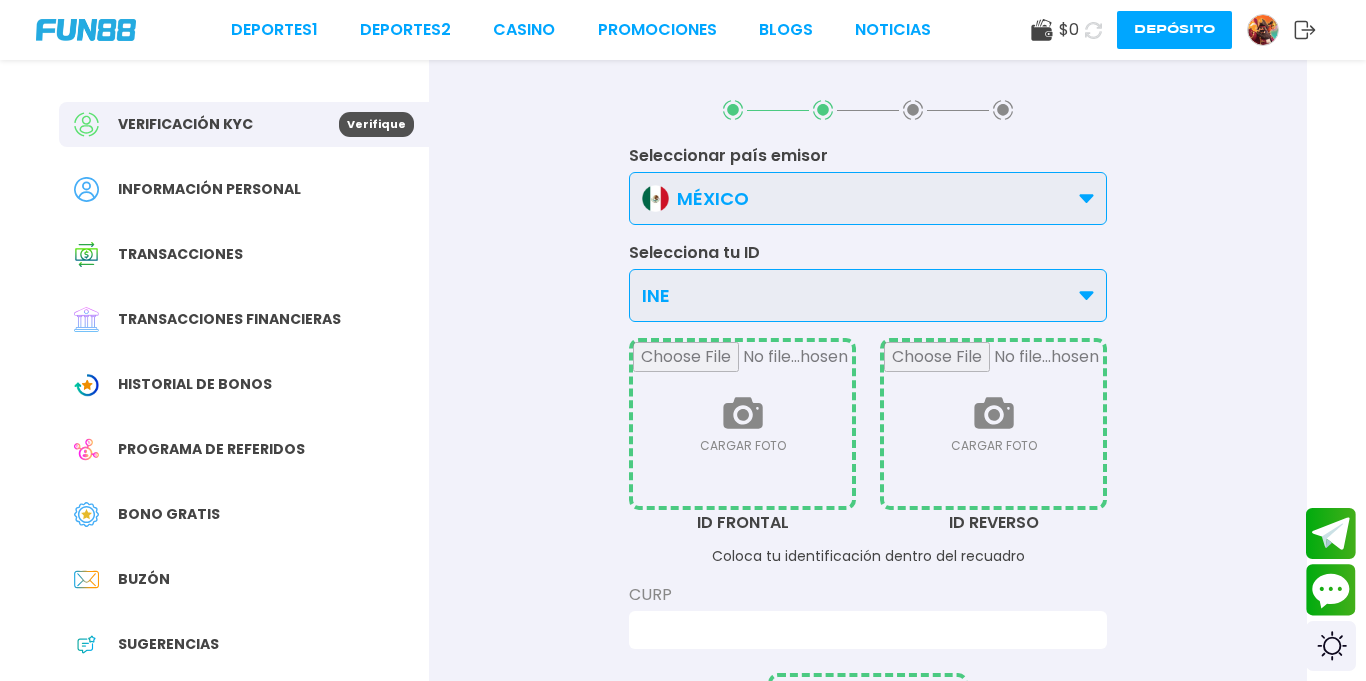 click at bounding box center (742, 424) 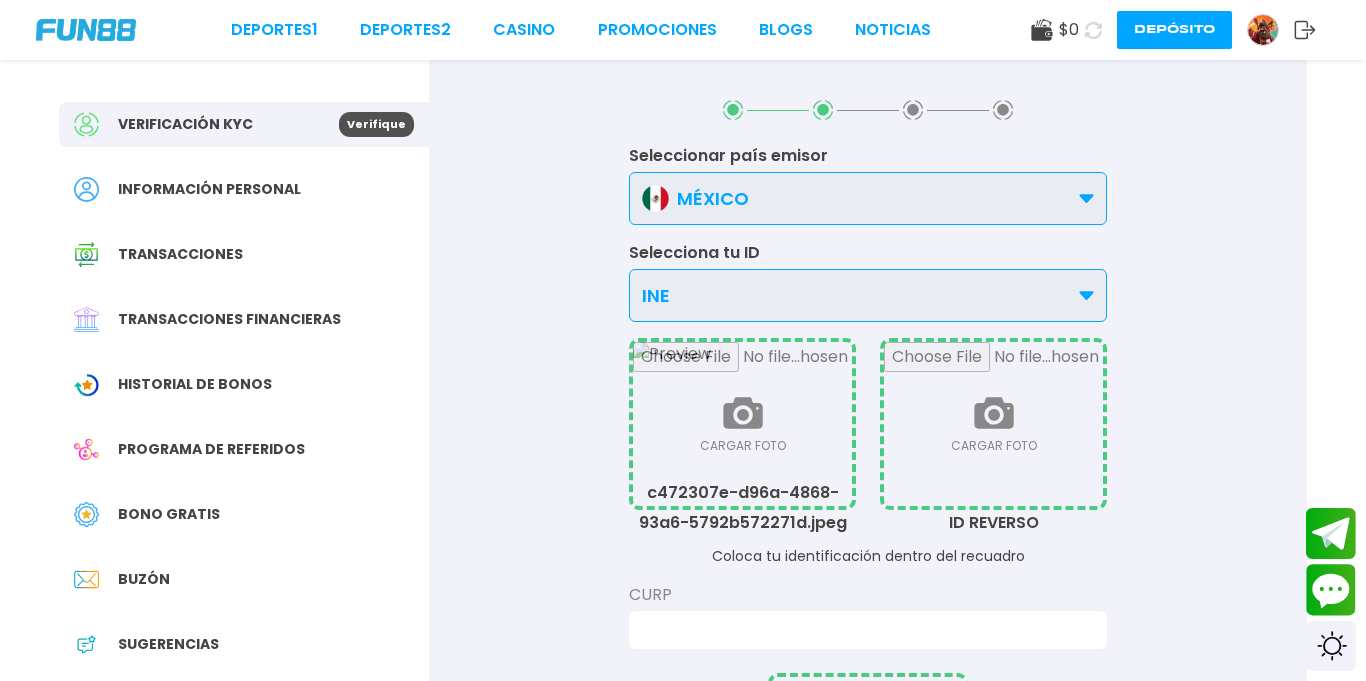 click at bounding box center [993, 424] 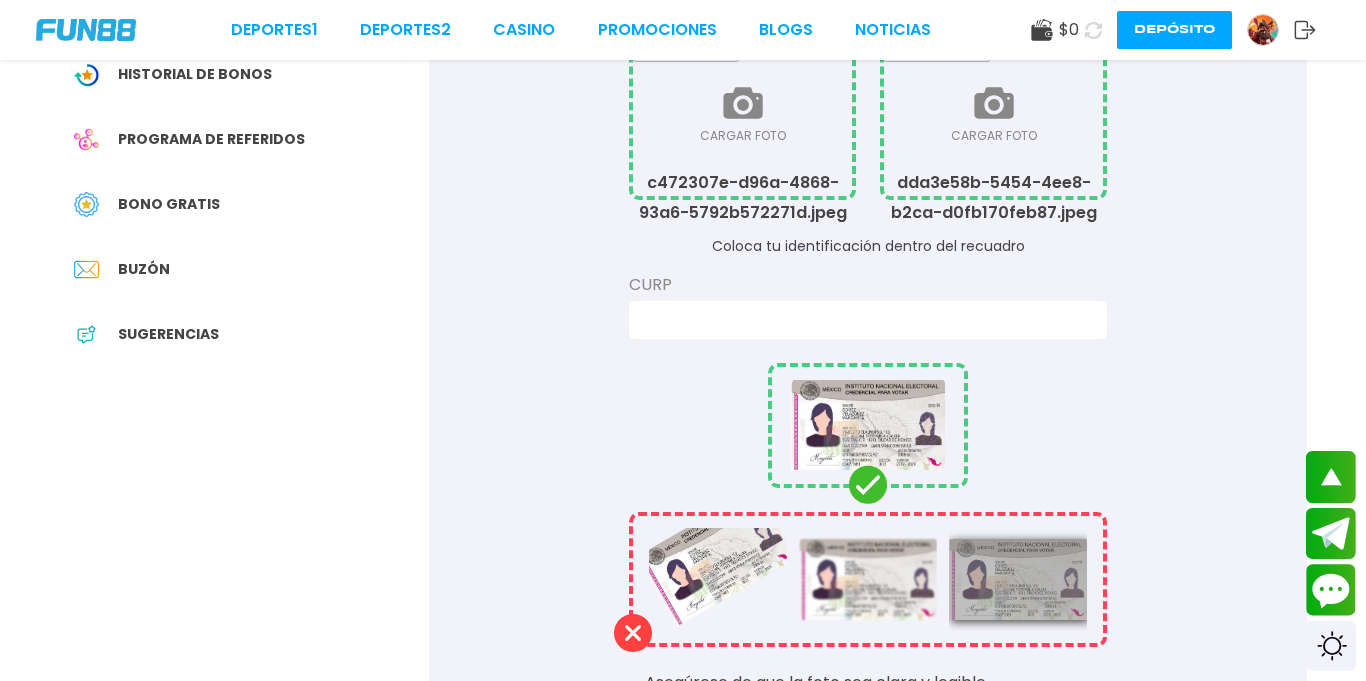 scroll, scrollTop: 372, scrollLeft: 0, axis: vertical 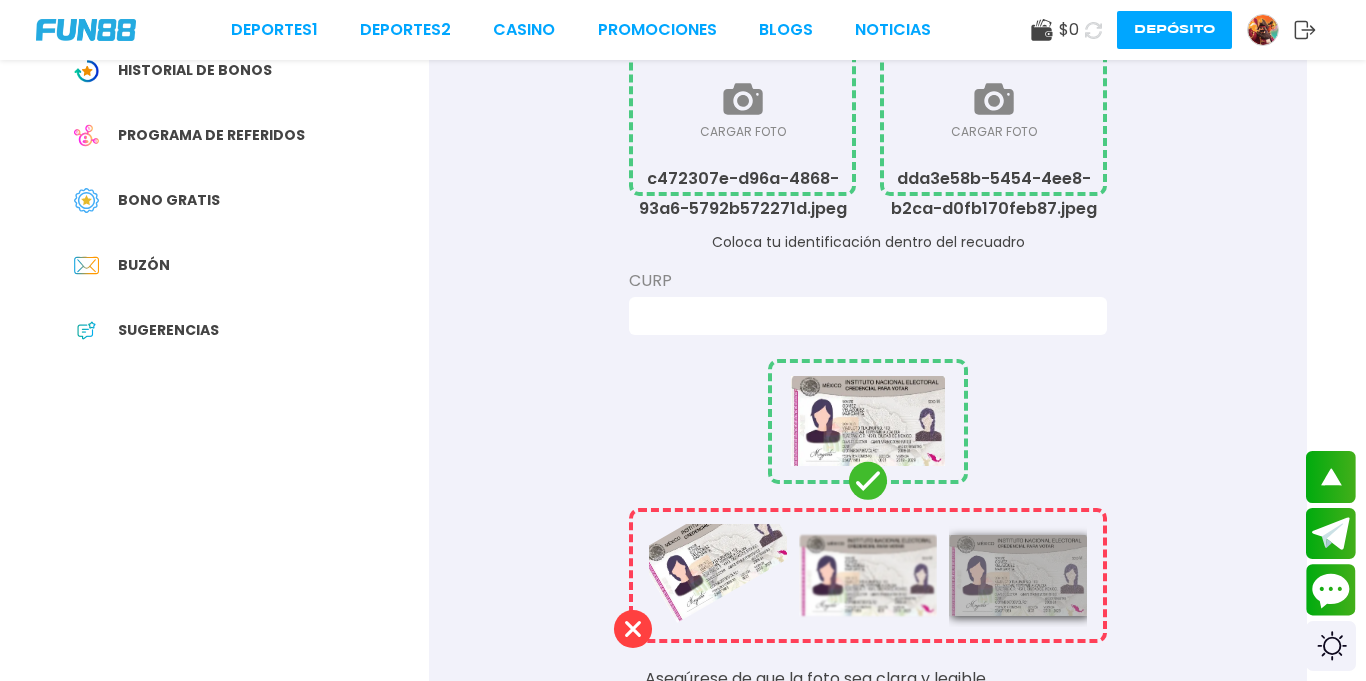 click at bounding box center [862, 316] 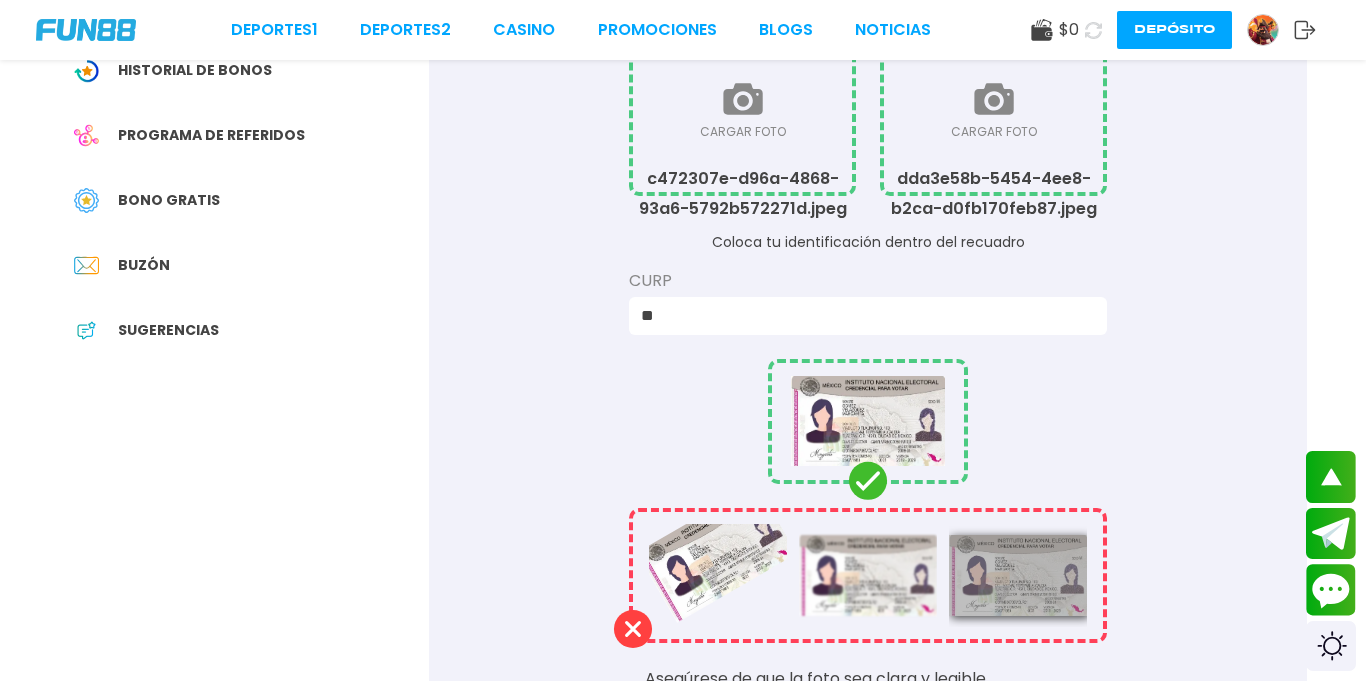 type on "**********" 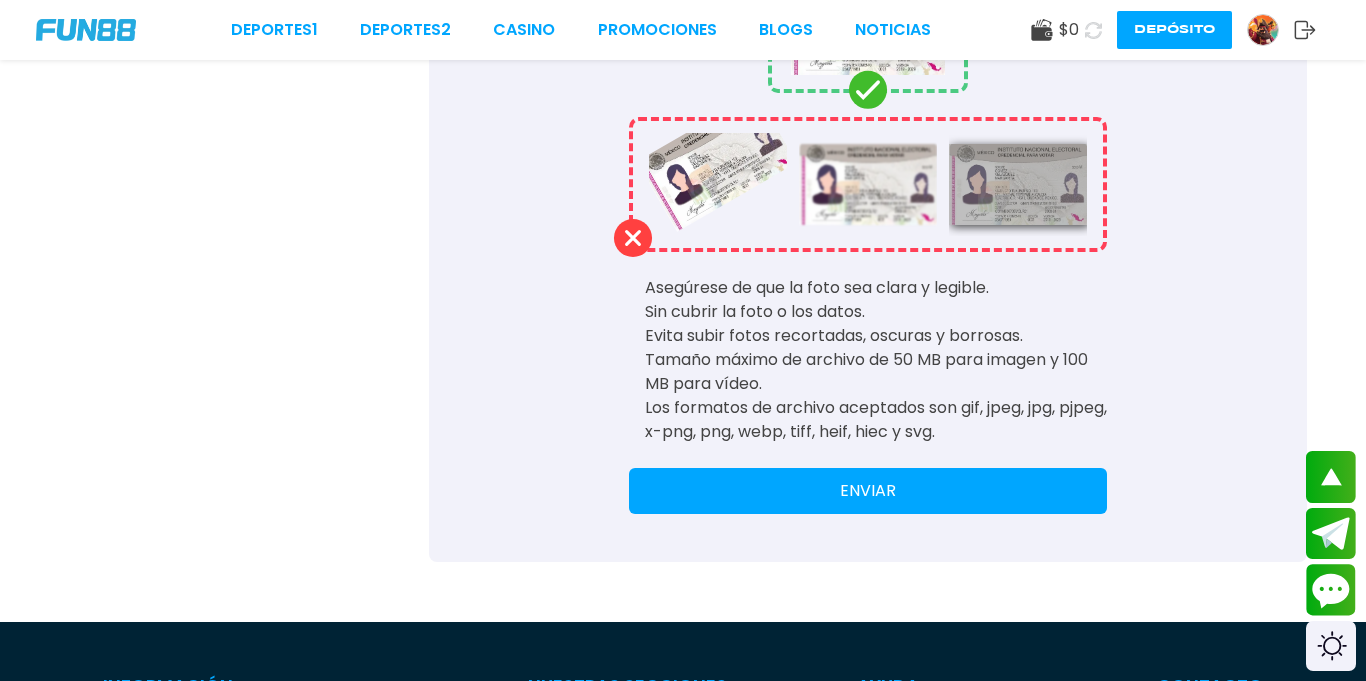 scroll, scrollTop: 781, scrollLeft: 0, axis: vertical 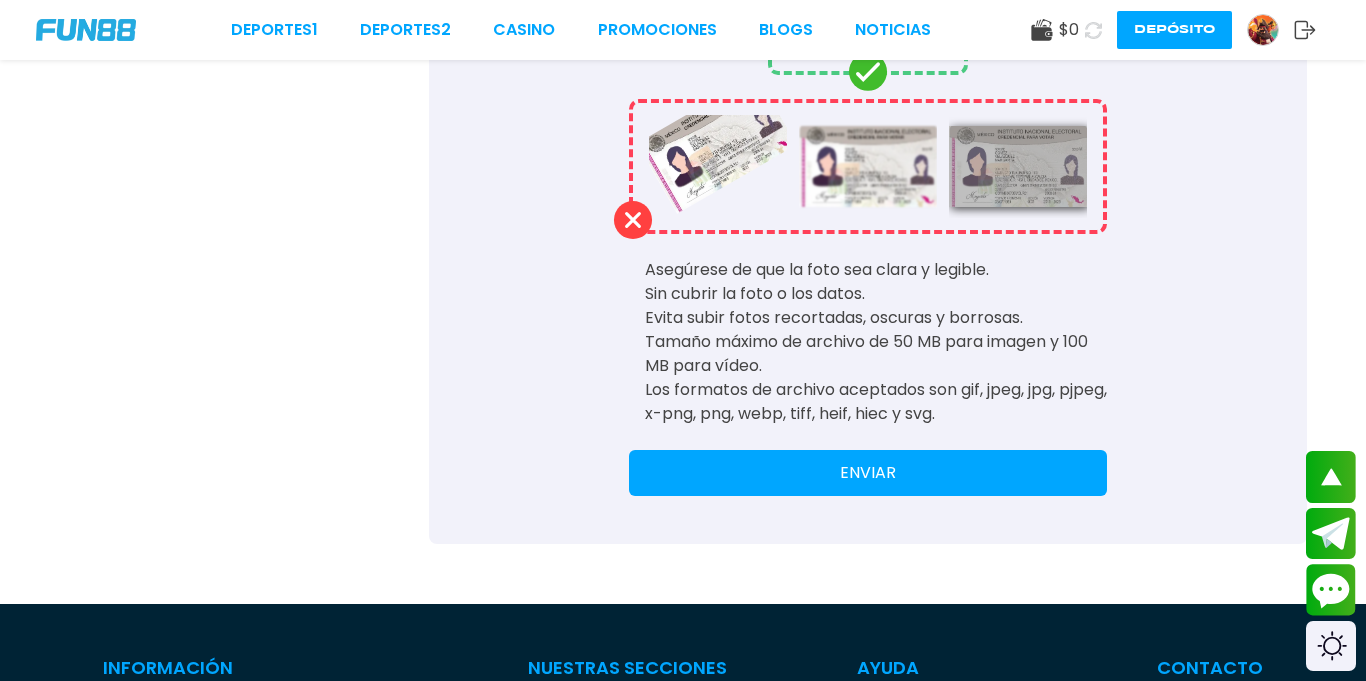 click on "ENVIAR" at bounding box center [868, 473] 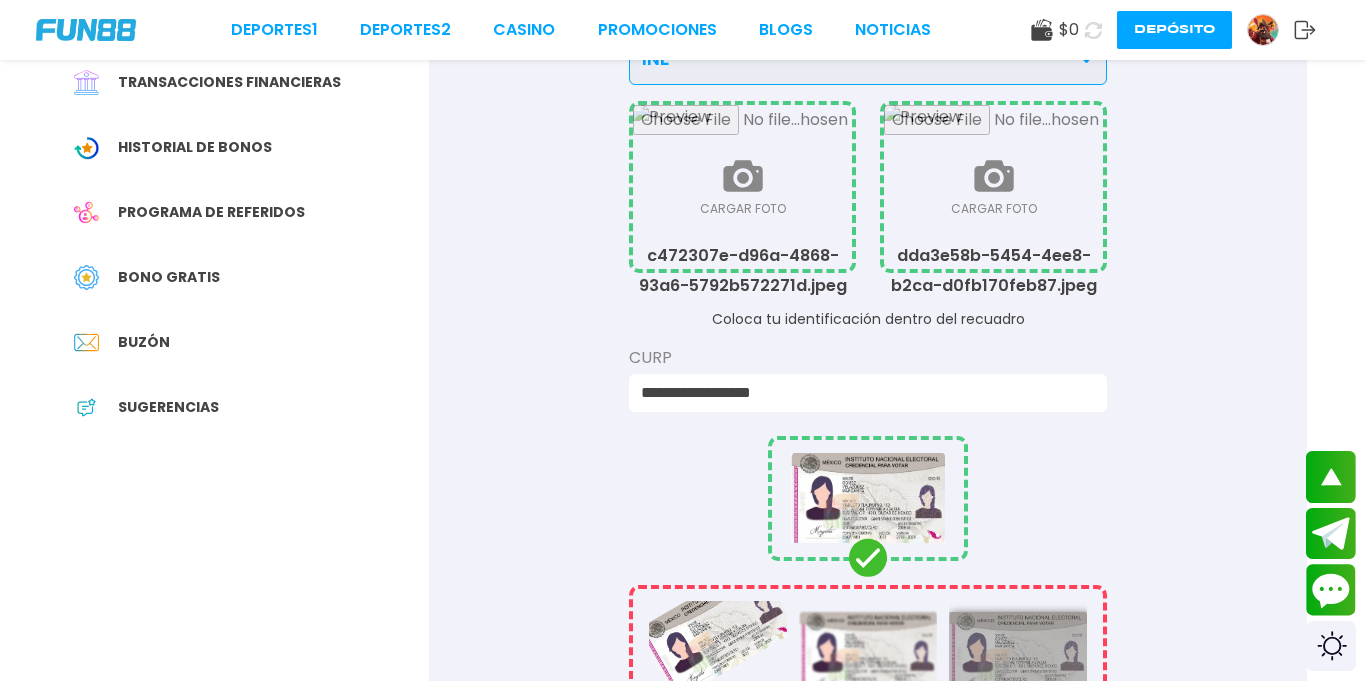 scroll, scrollTop: 0, scrollLeft: 0, axis: both 